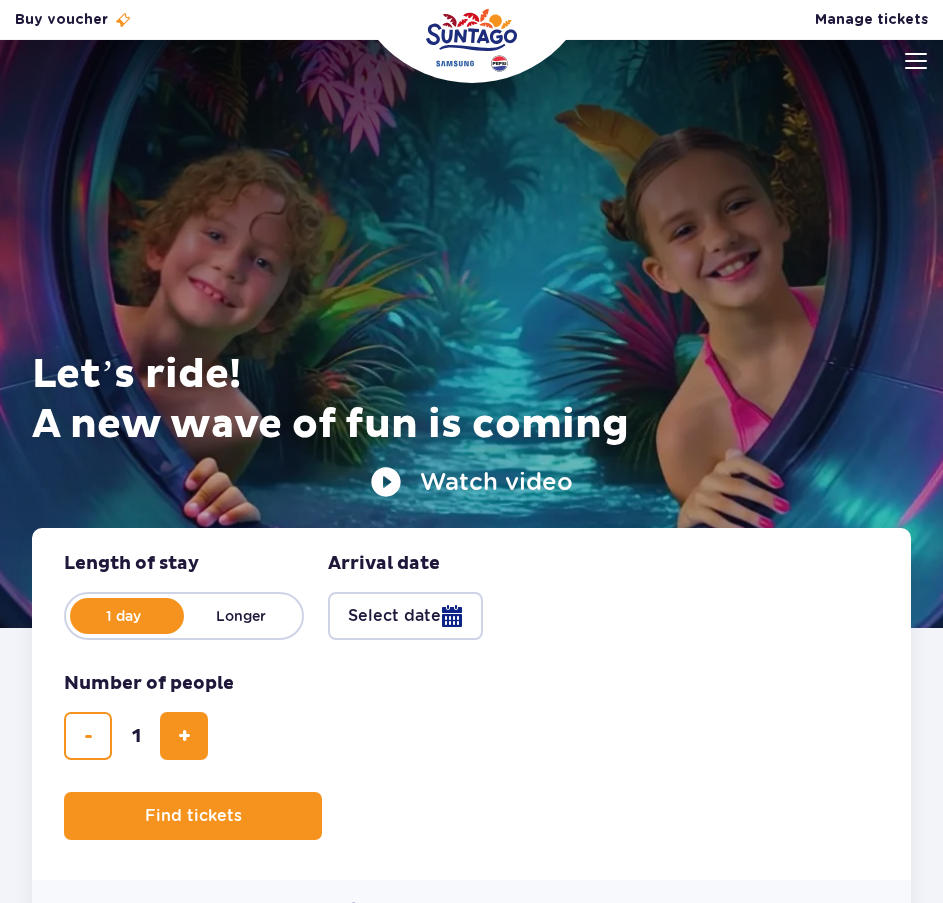 scroll, scrollTop: 0, scrollLeft: 0, axis: both 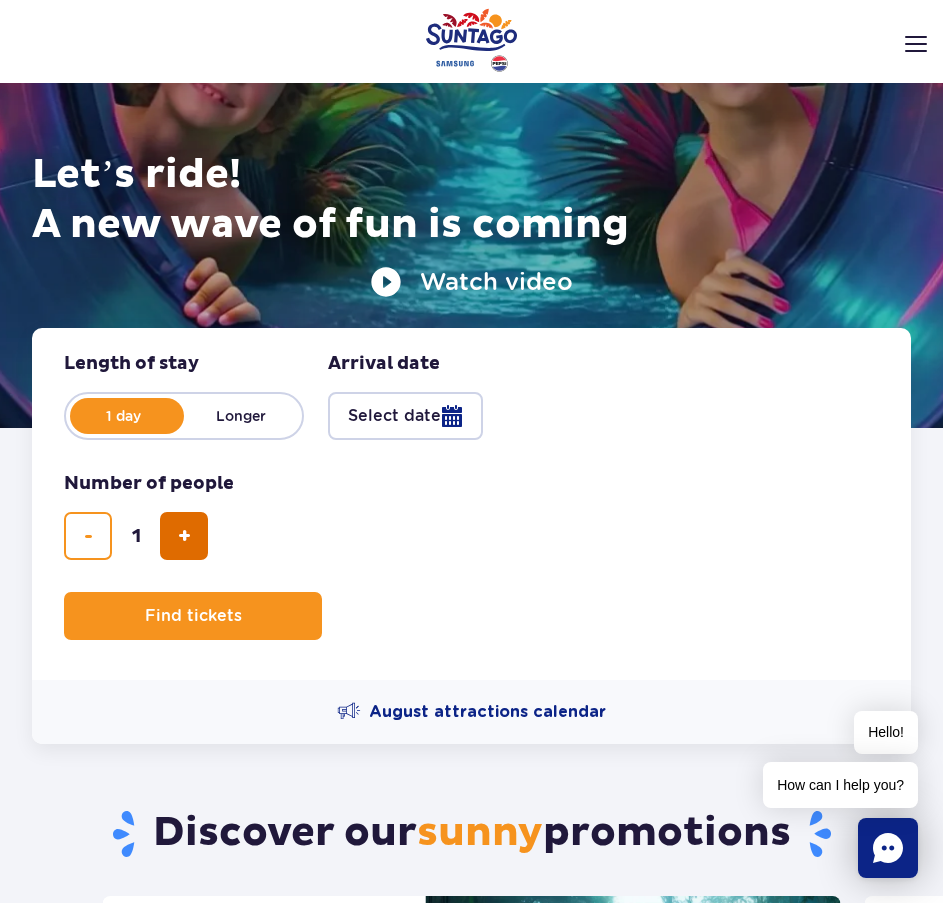 click at bounding box center (184, 536) 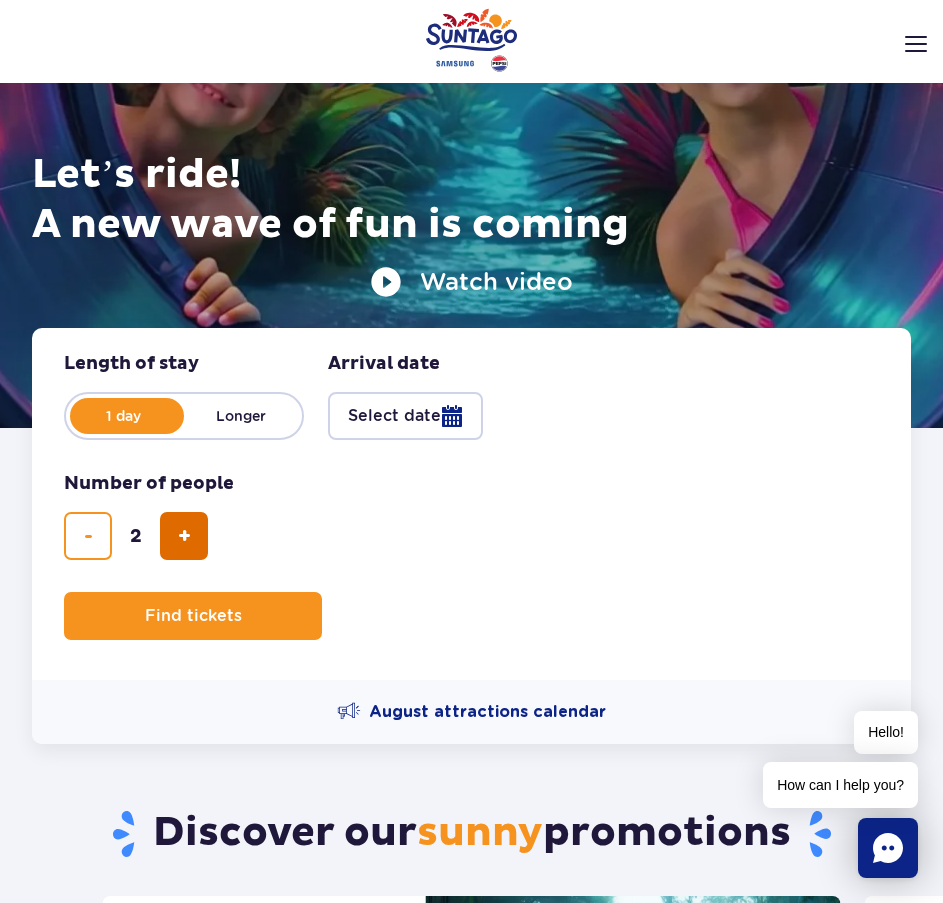 click at bounding box center [184, 536] 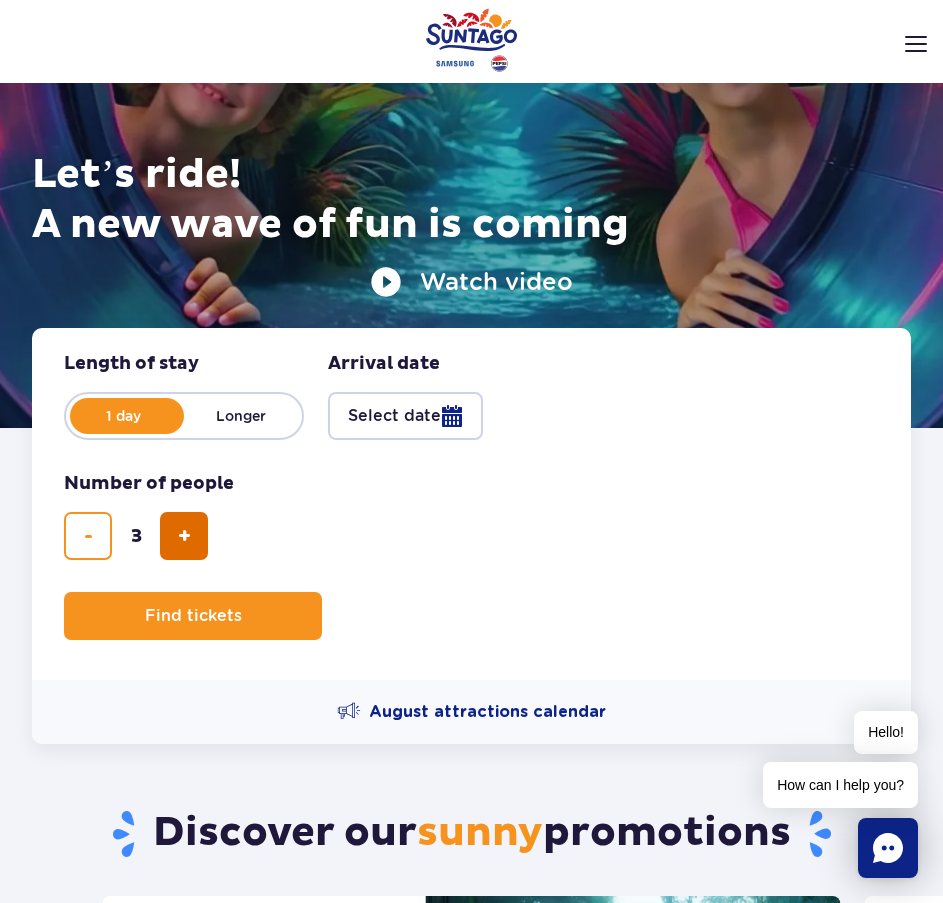 click at bounding box center (184, 536) 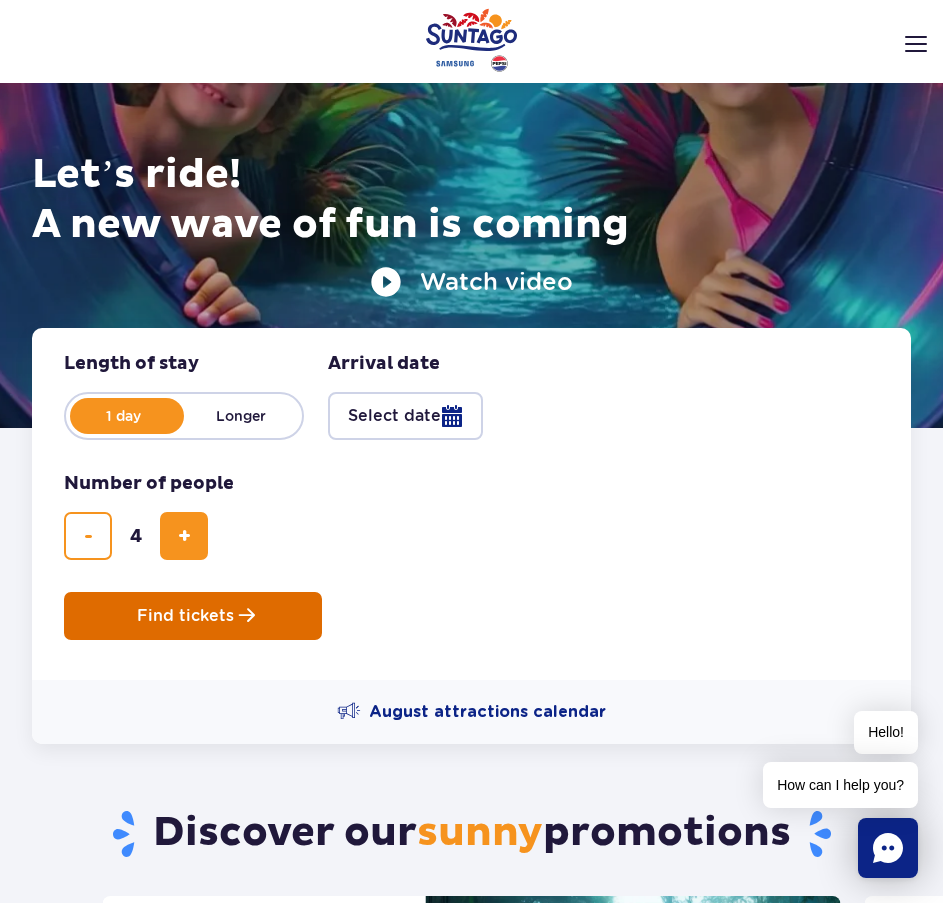 click on "Find tickets" at bounding box center (185, 616) 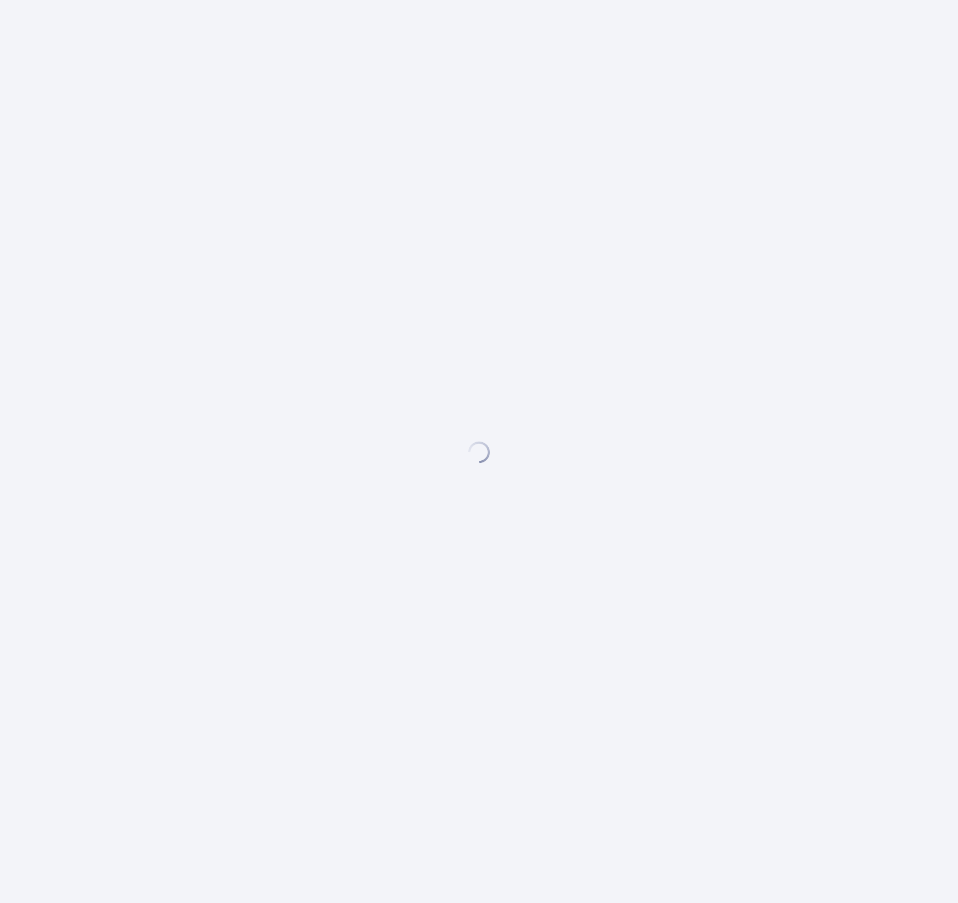 scroll, scrollTop: 0, scrollLeft: 0, axis: both 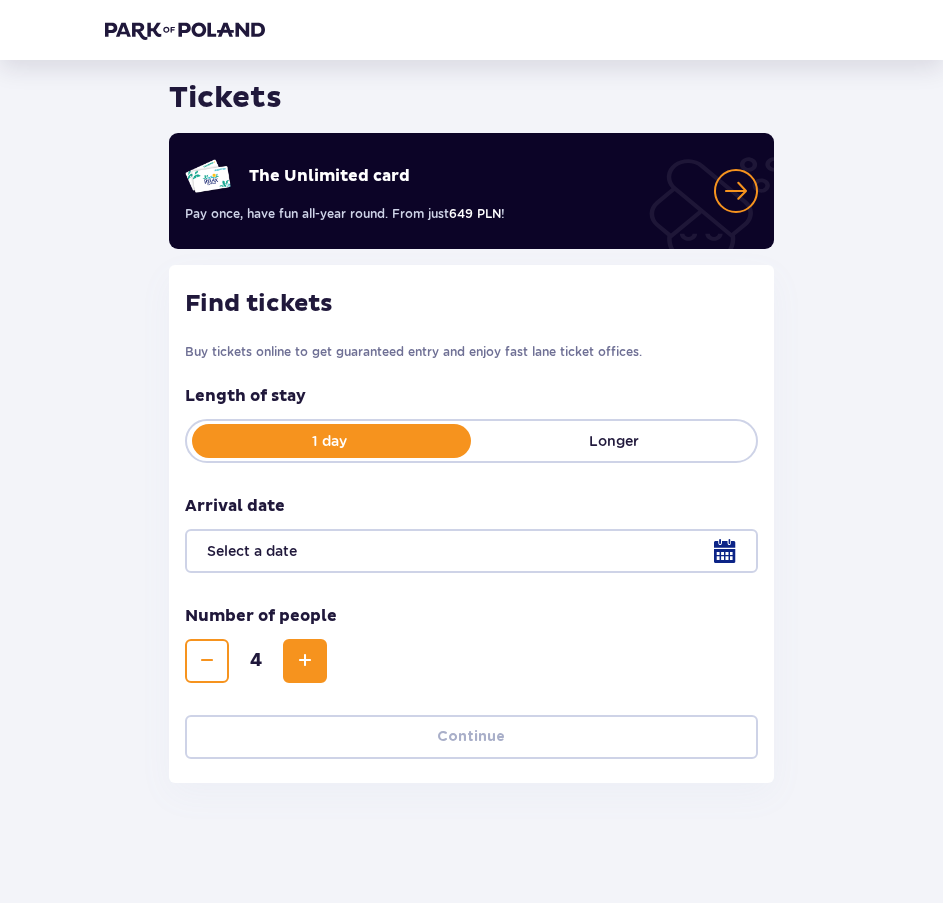 click at bounding box center [471, 551] 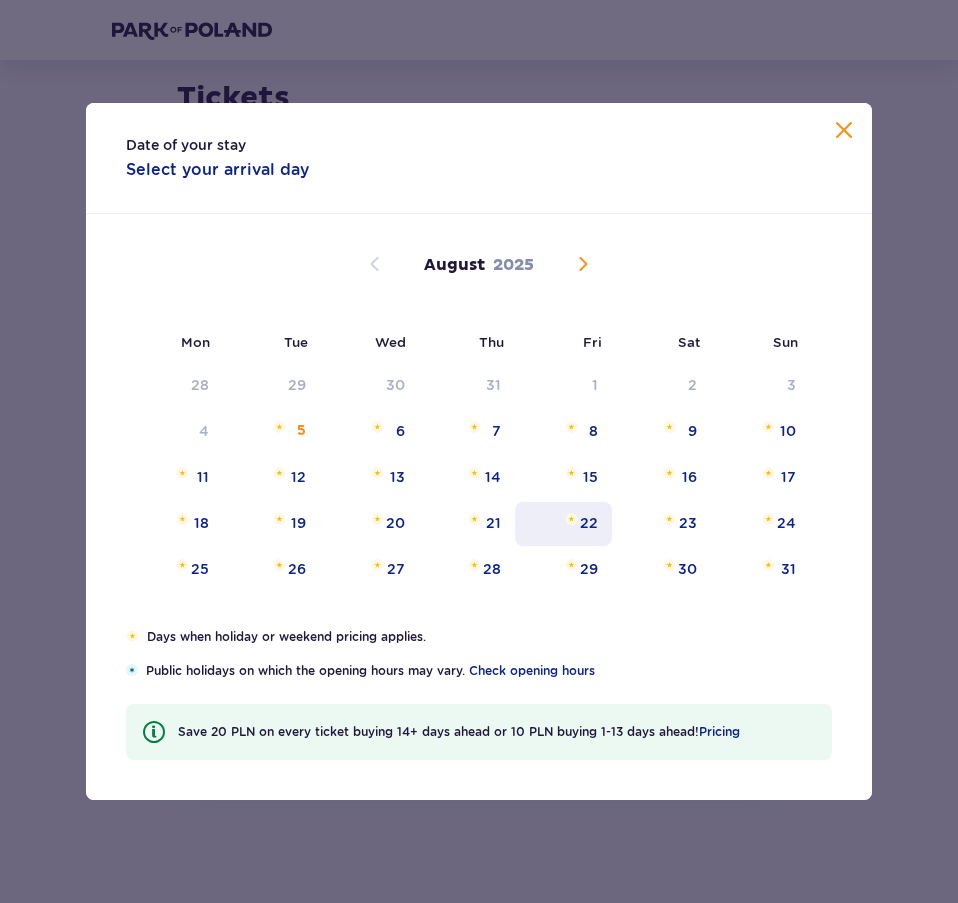 click on "22" at bounding box center [563, 524] 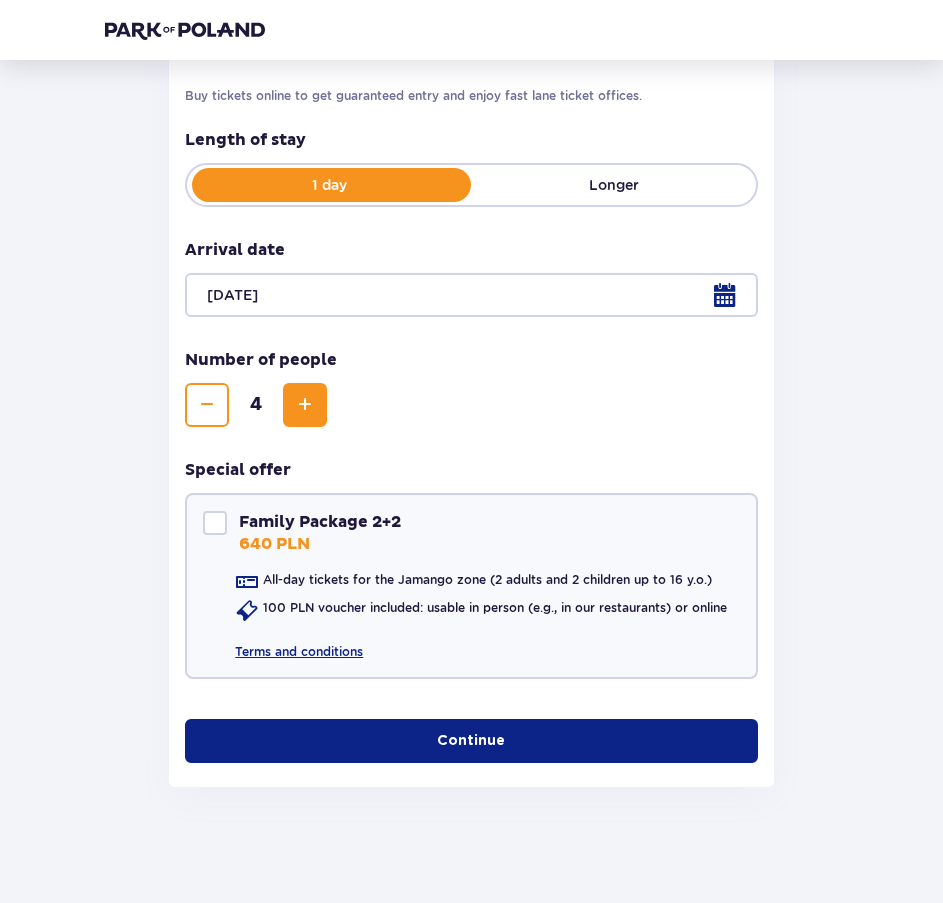 scroll, scrollTop: 321, scrollLeft: 0, axis: vertical 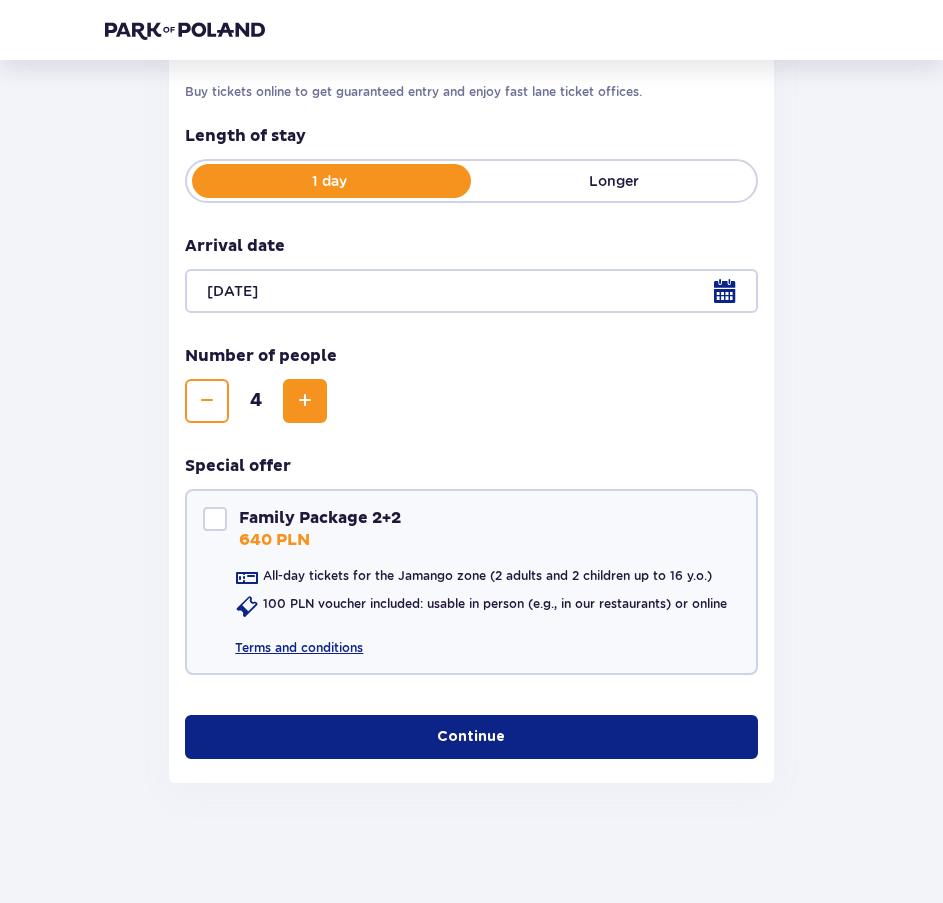click on "Continue" at bounding box center (471, 737) 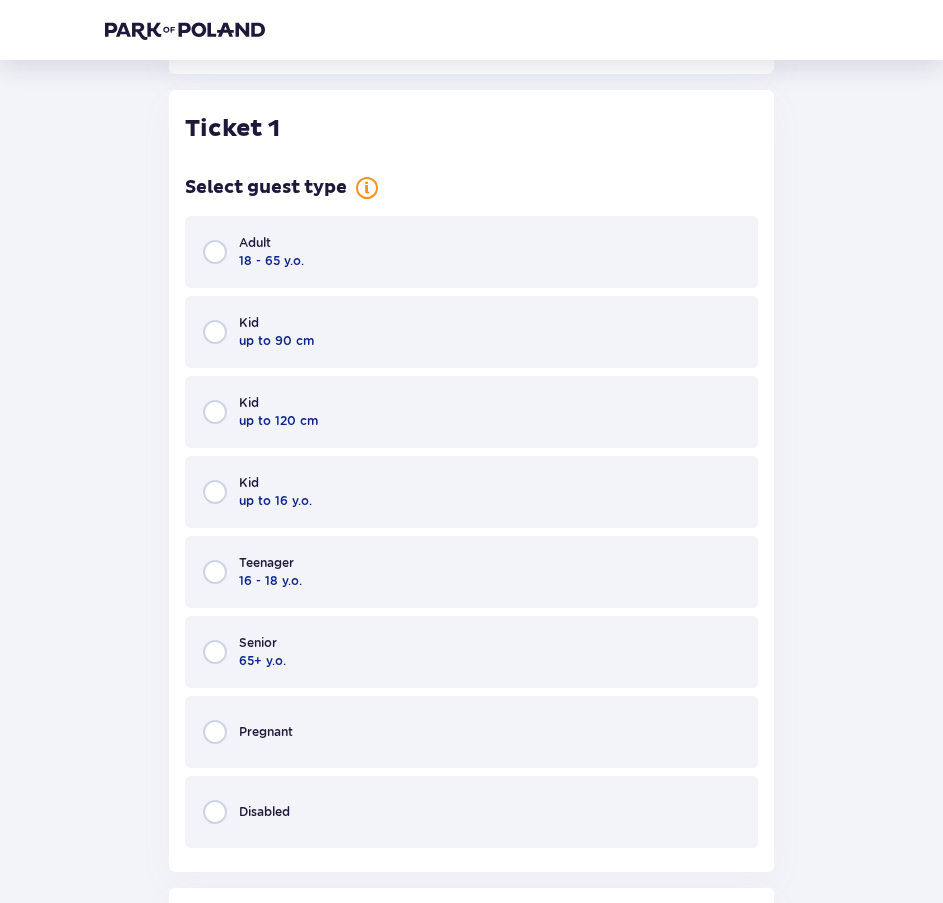 scroll, scrollTop: 1044, scrollLeft: 0, axis: vertical 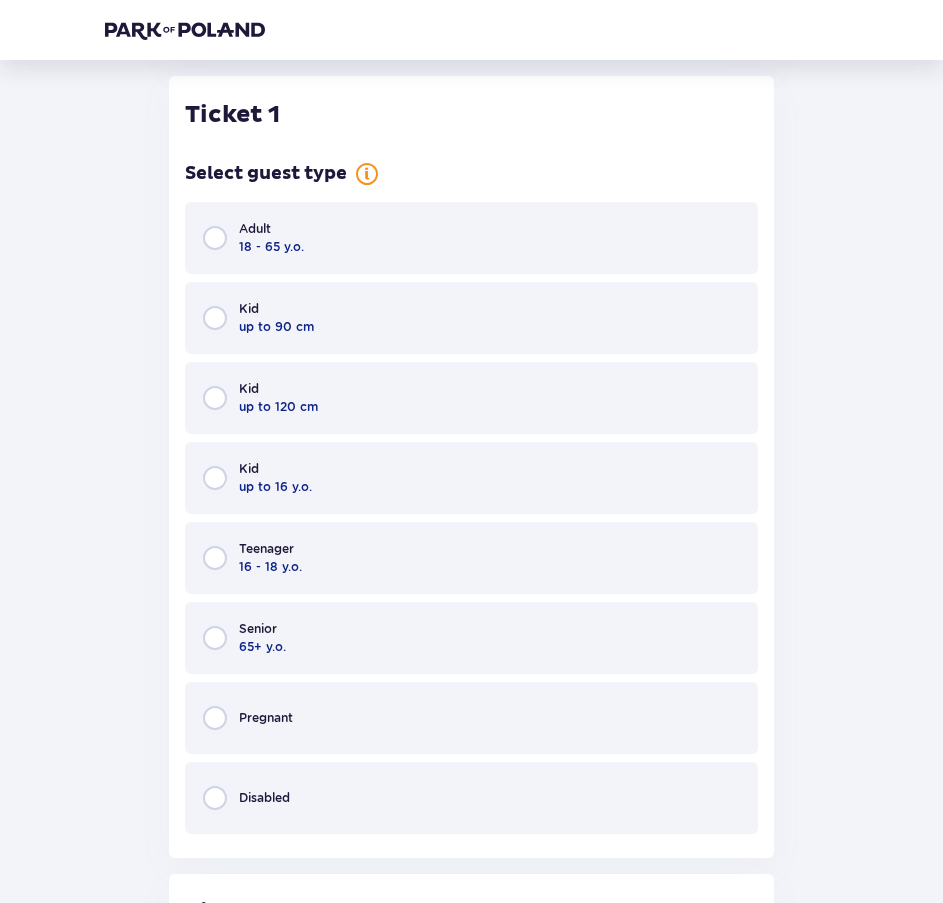 click on "Kid up to 90 cm" at bounding box center (471, 318) 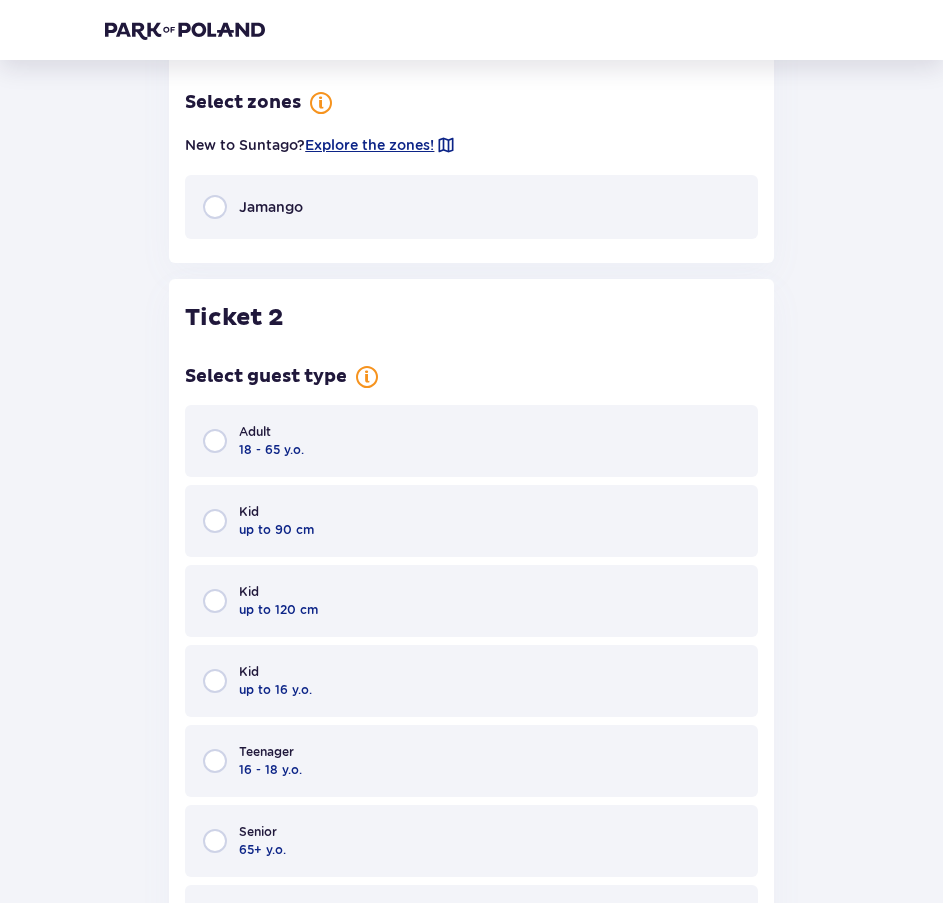 scroll, scrollTop: 1834, scrollLeft: 0, axis: vertical 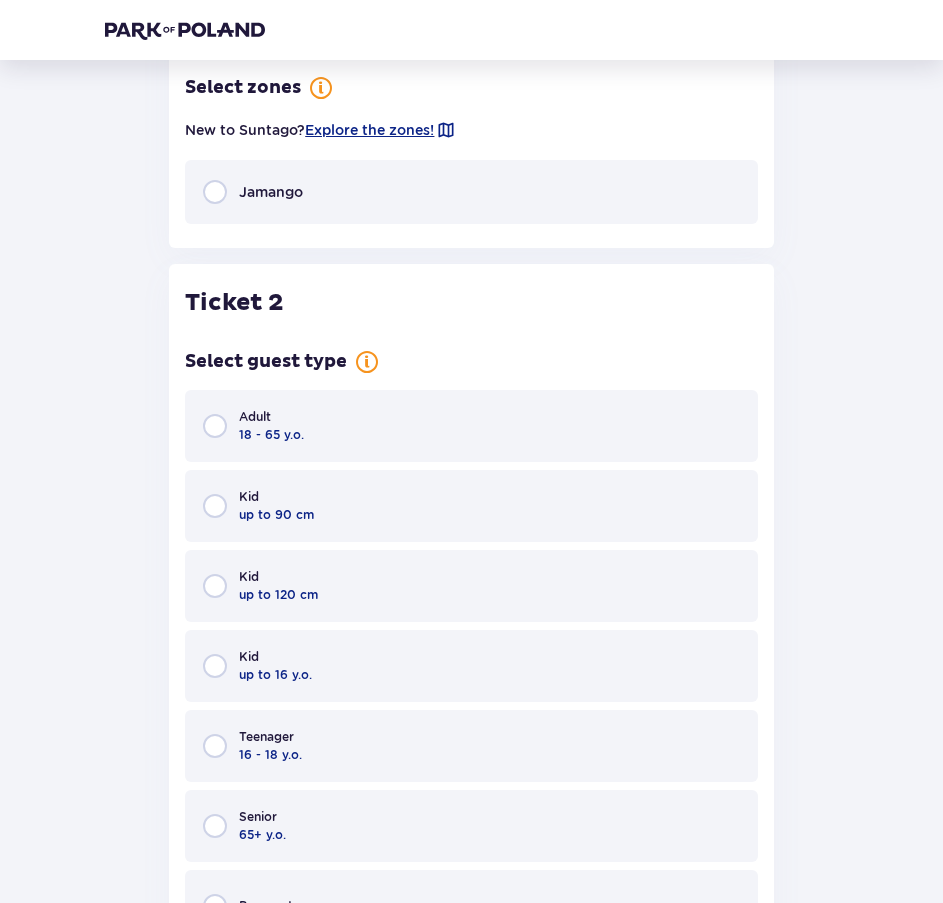 click on "Jamango" at bounding box center (471, 192) 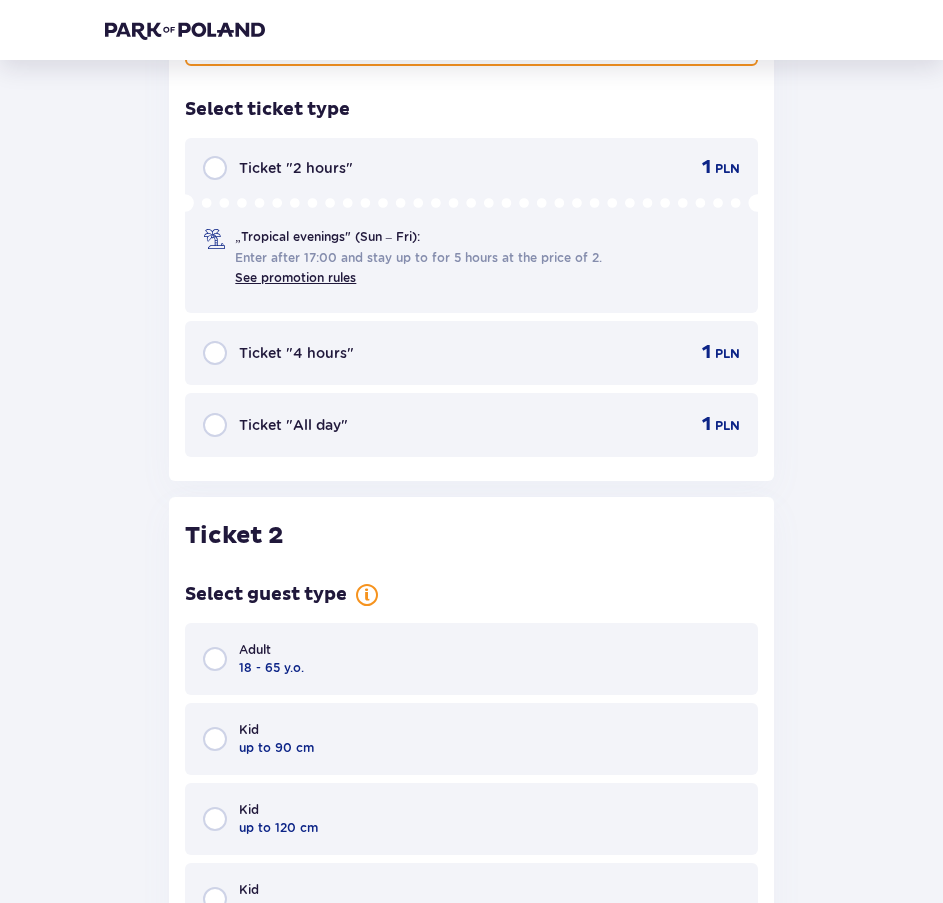 scroll, scrollTop: 2014, scrollLeft: 0, axis: vertical 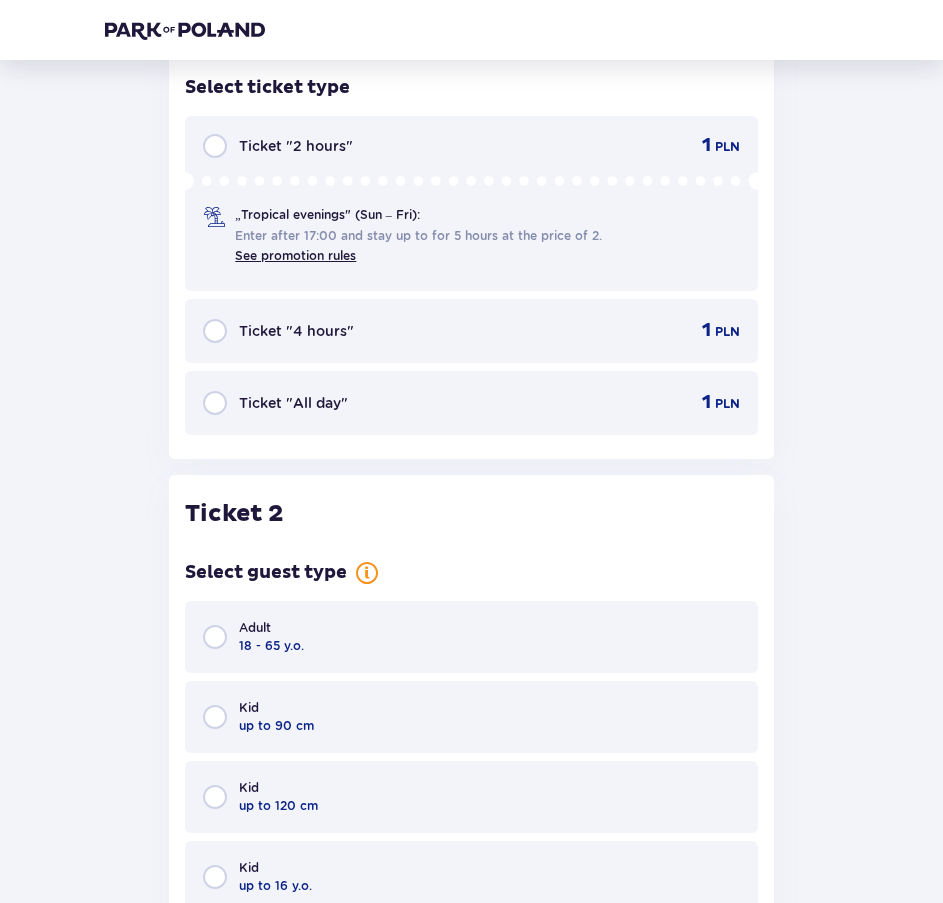 click on "Ticket "4 hours"" at bounding box center (296, 331) 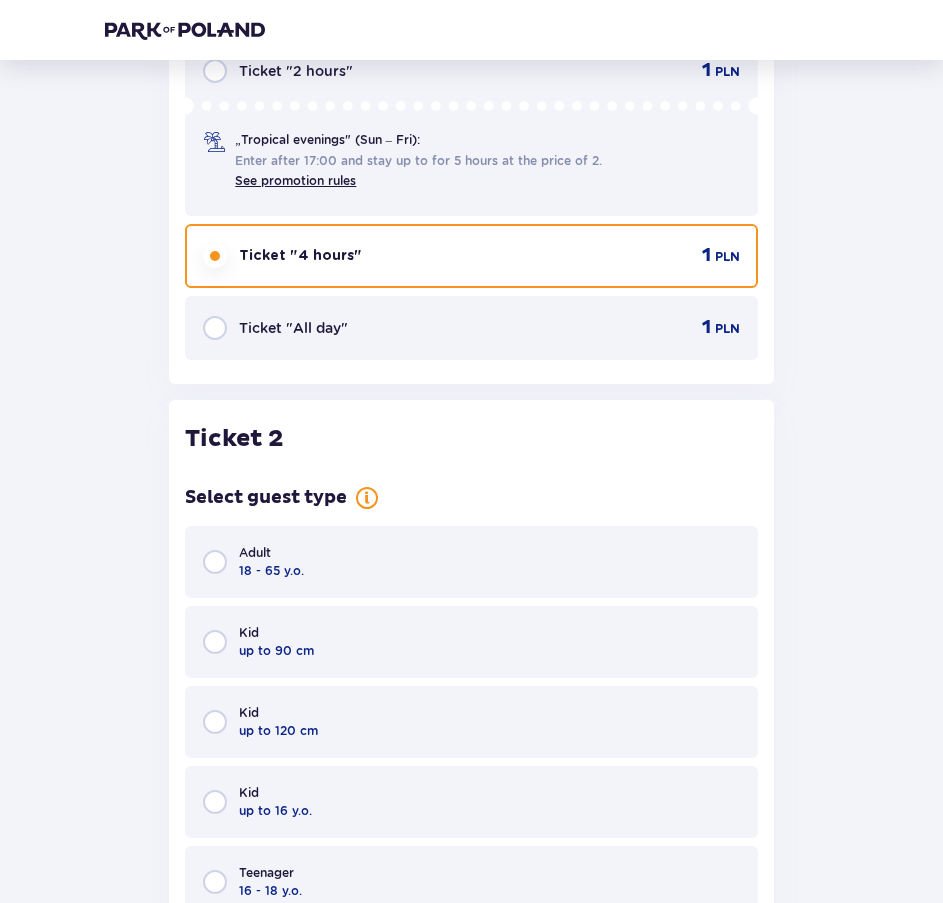 scroll, scrollTop: 2413, scrollLeft: 0, axis: vertical 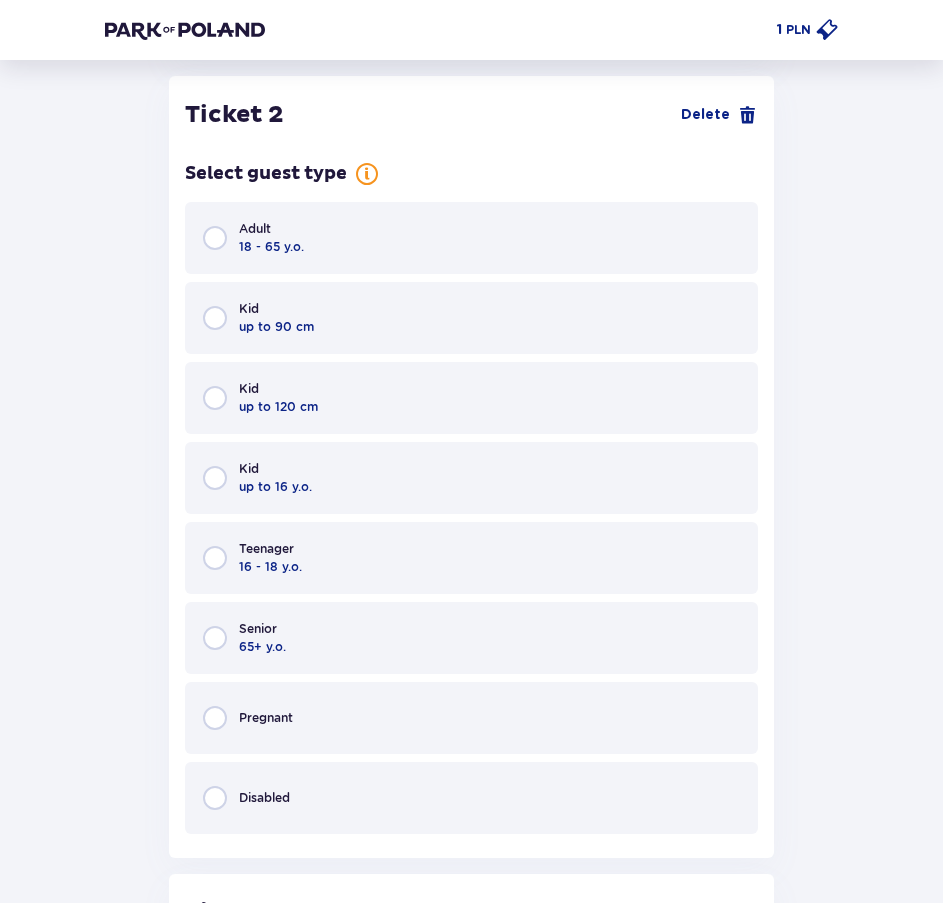click on "up to 16 y.o." at bounding box center (275, 487) 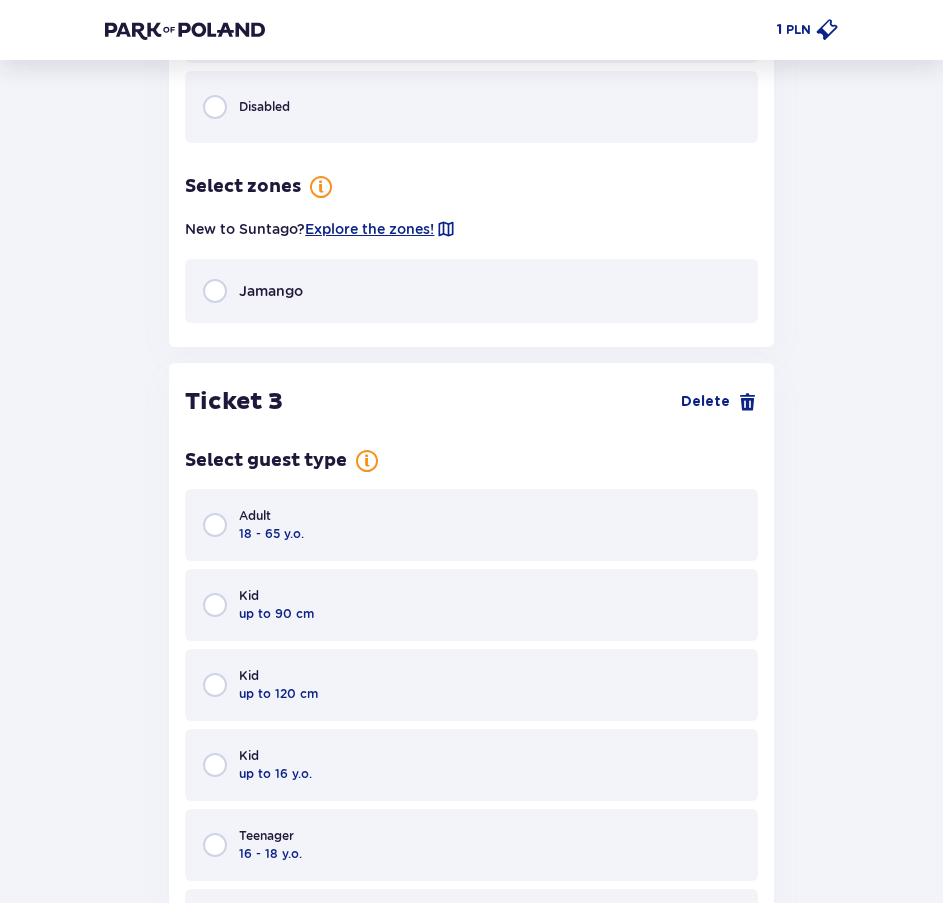 scroll, scrollTop: 3203, scrollLeft: 0, axis: vertical 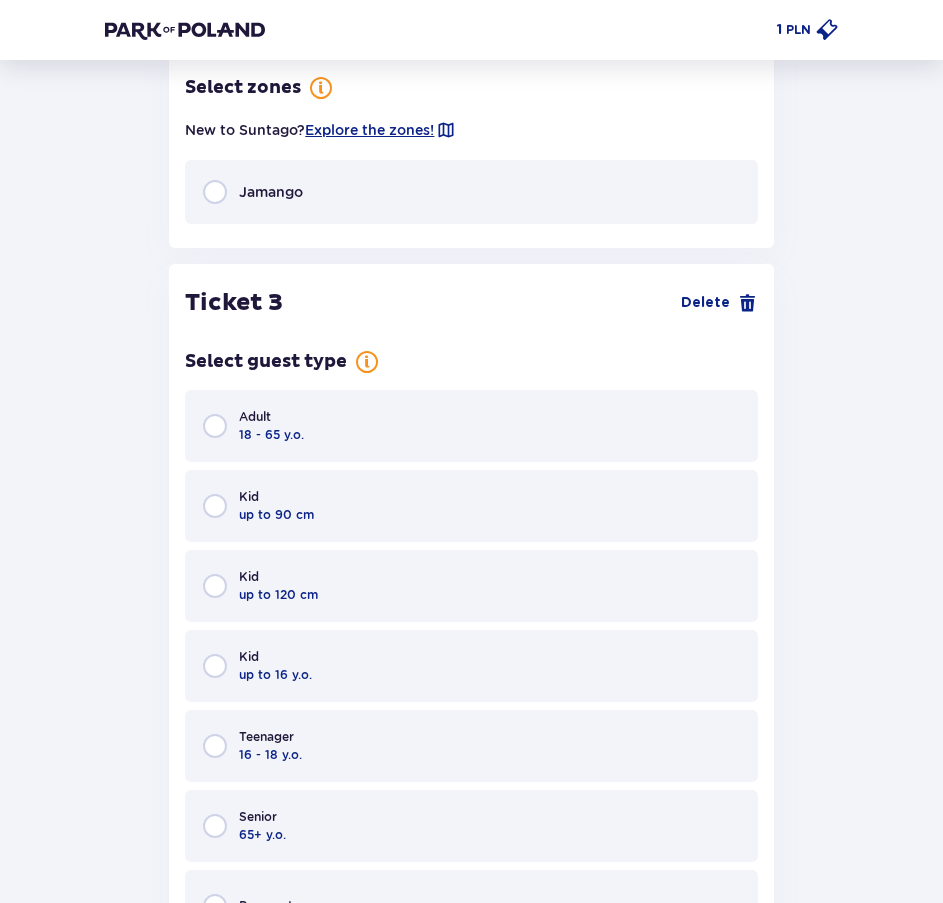 click on "Jamango" at bounding box center [471, 192] 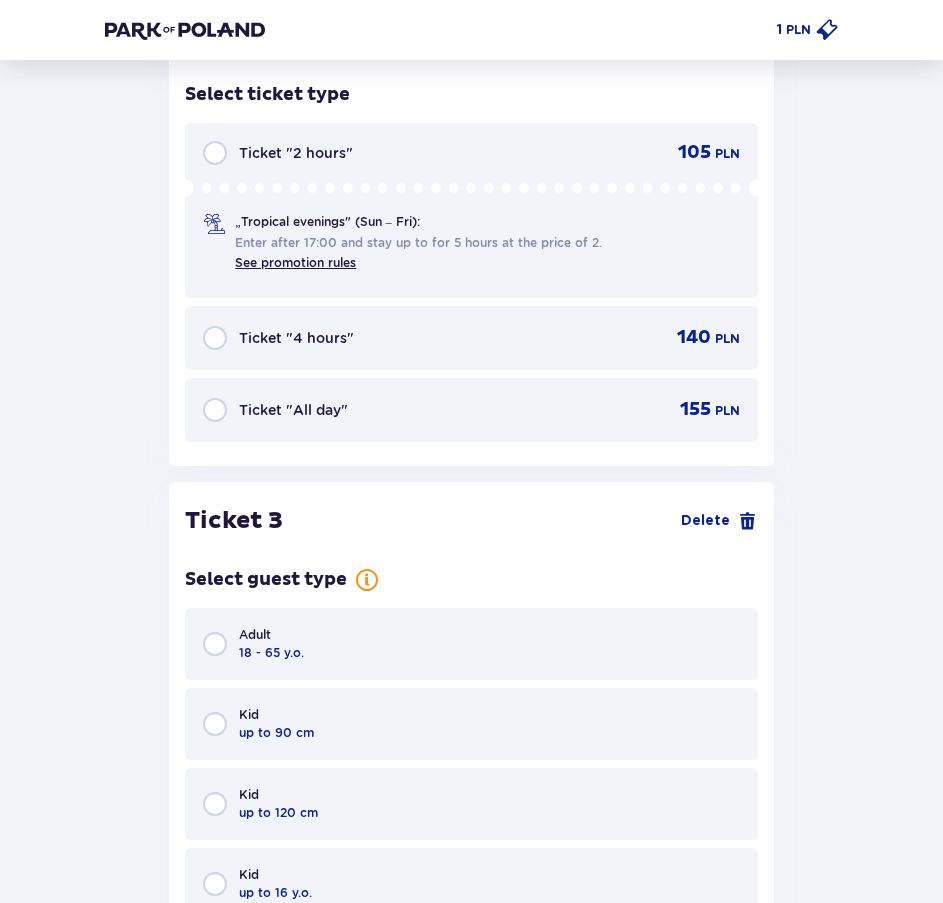 scroll, scrollTop: 3383, scrollLeft: 0, axis: vertical 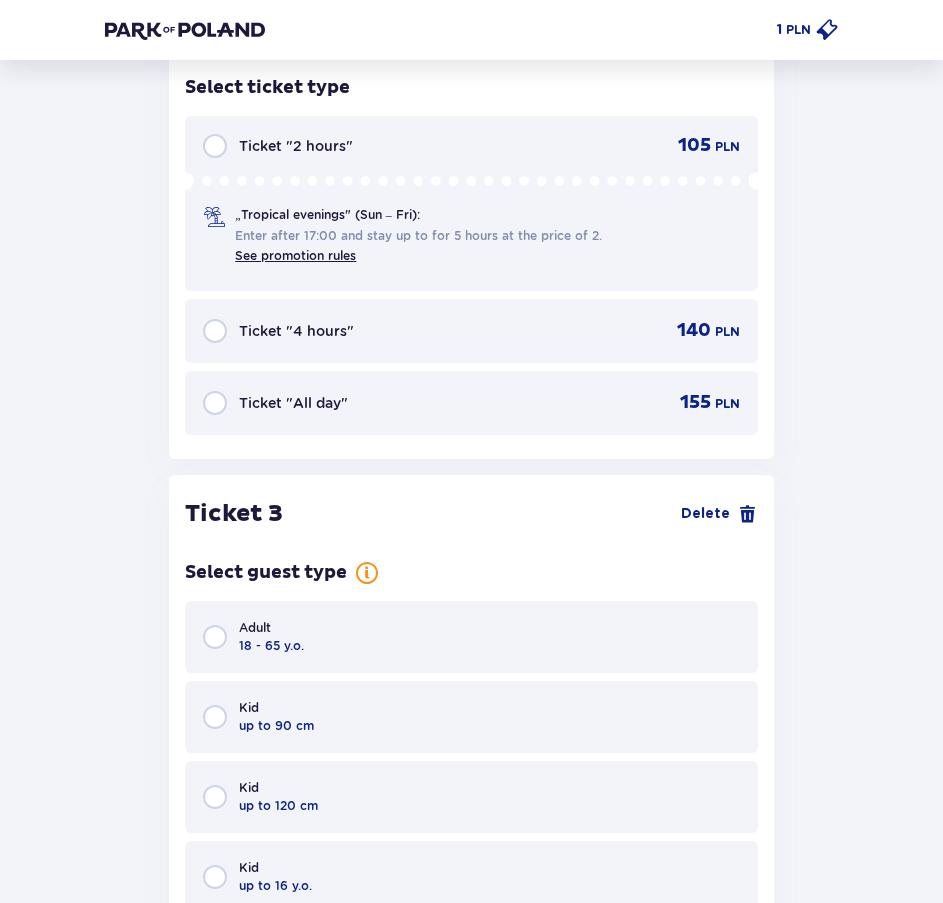 click on "Ticket "4 hours" 140 PLN" at bounding box center [471, 331] 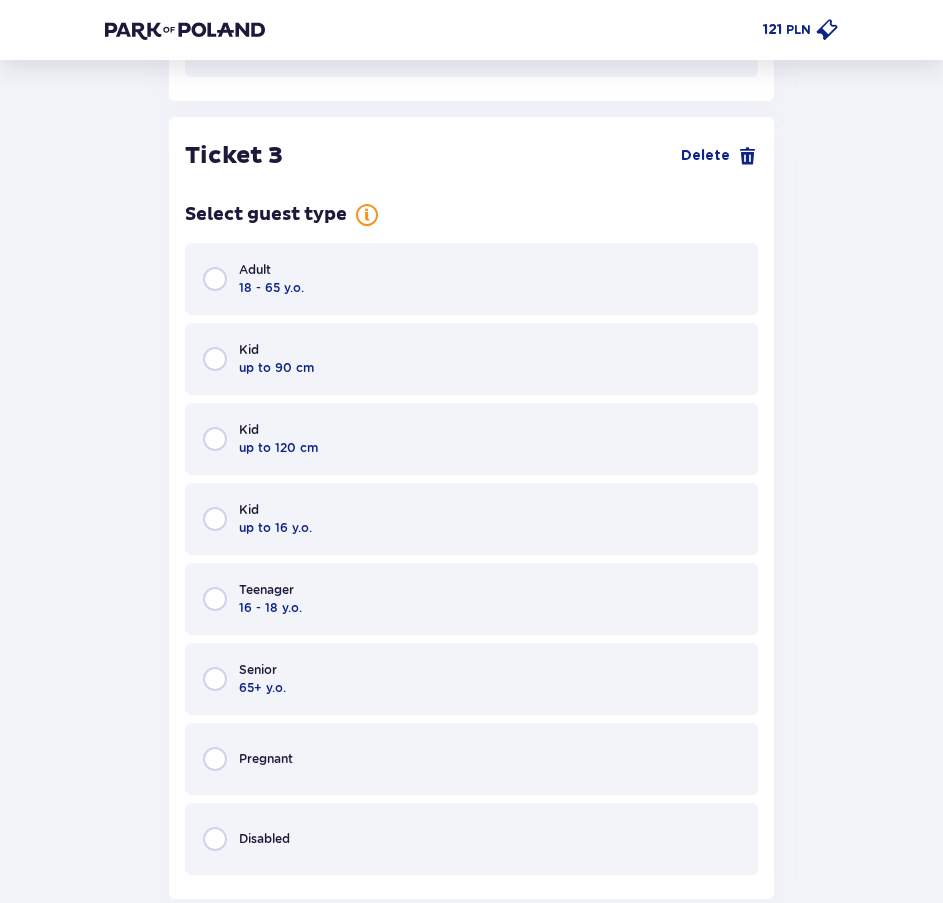 scroll, scrollTop: 3782, scrollLeft: 0, axis: vertical 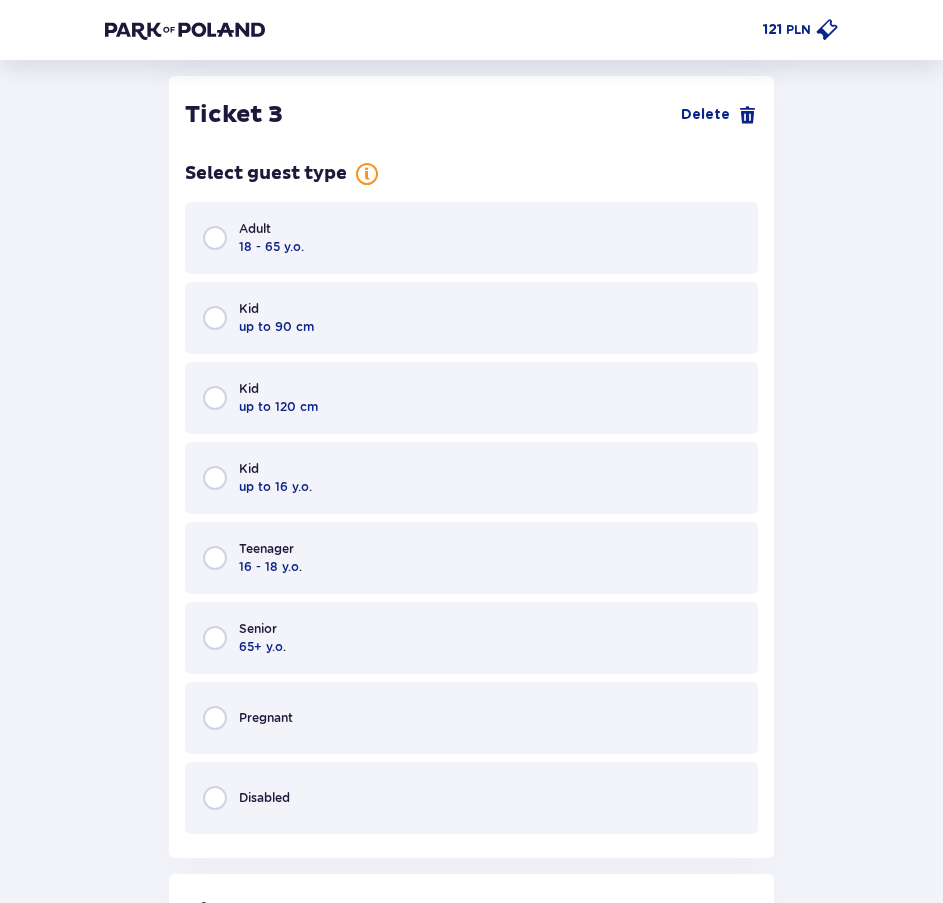 click on "Disabled" at bounding box center [471, 798] 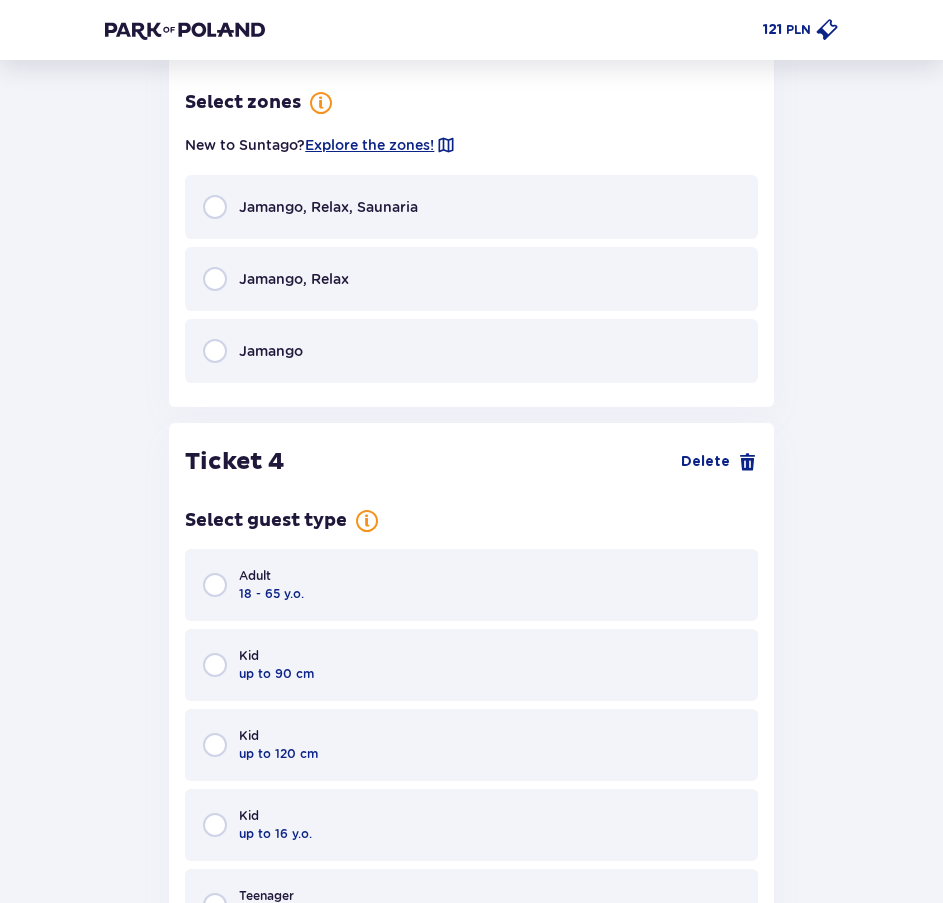 scroll, scrollTop: 4572, scrollLeft: 0, axis: vertical 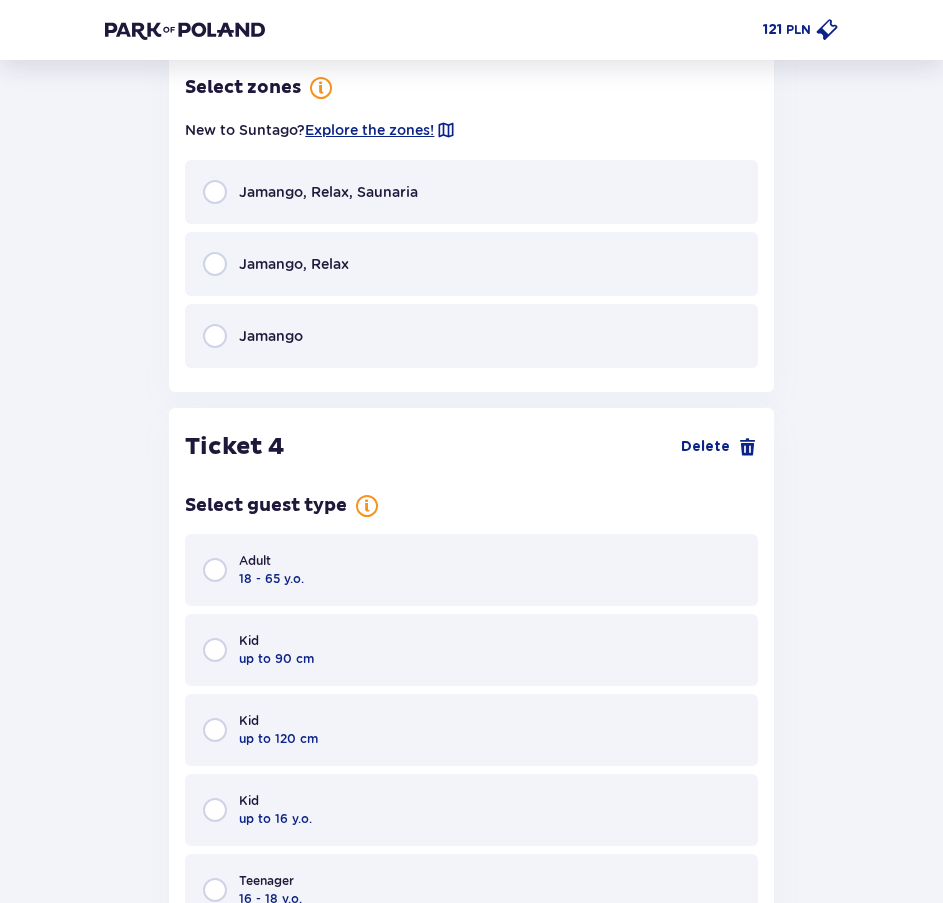 click on "Jamango" at bounding box center (471, 336) 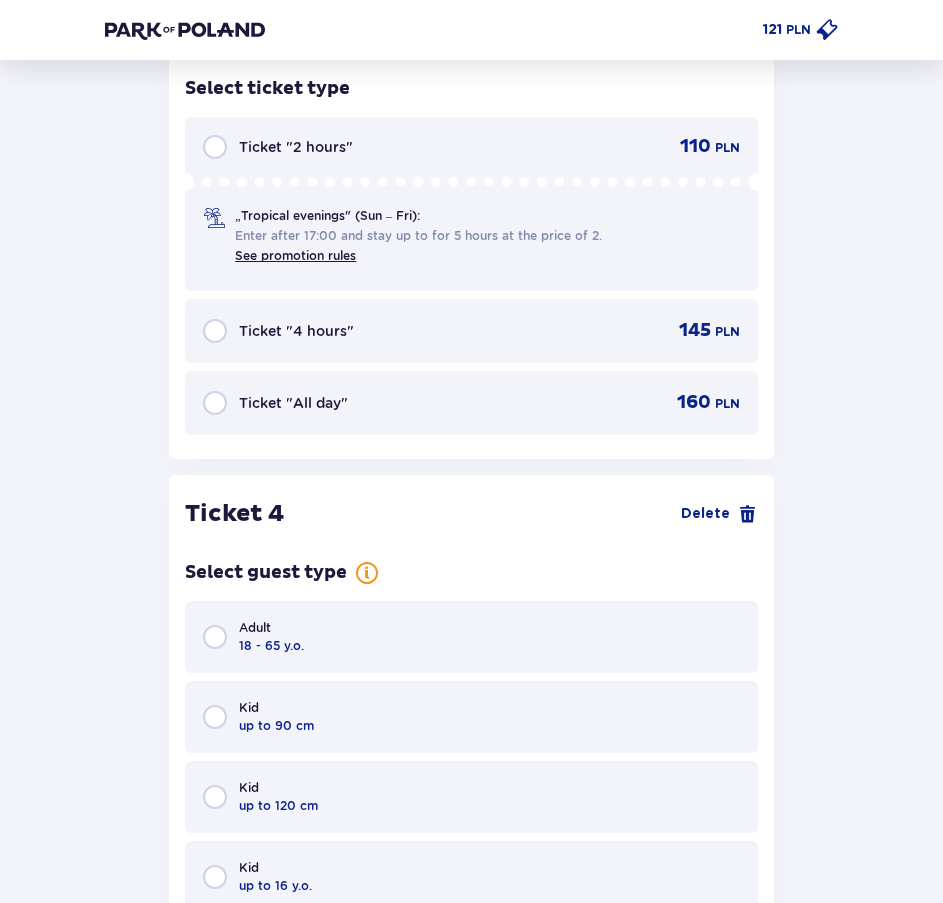 scroll, scrollTop: 4896, scrollLeft: 0, axis: vertical 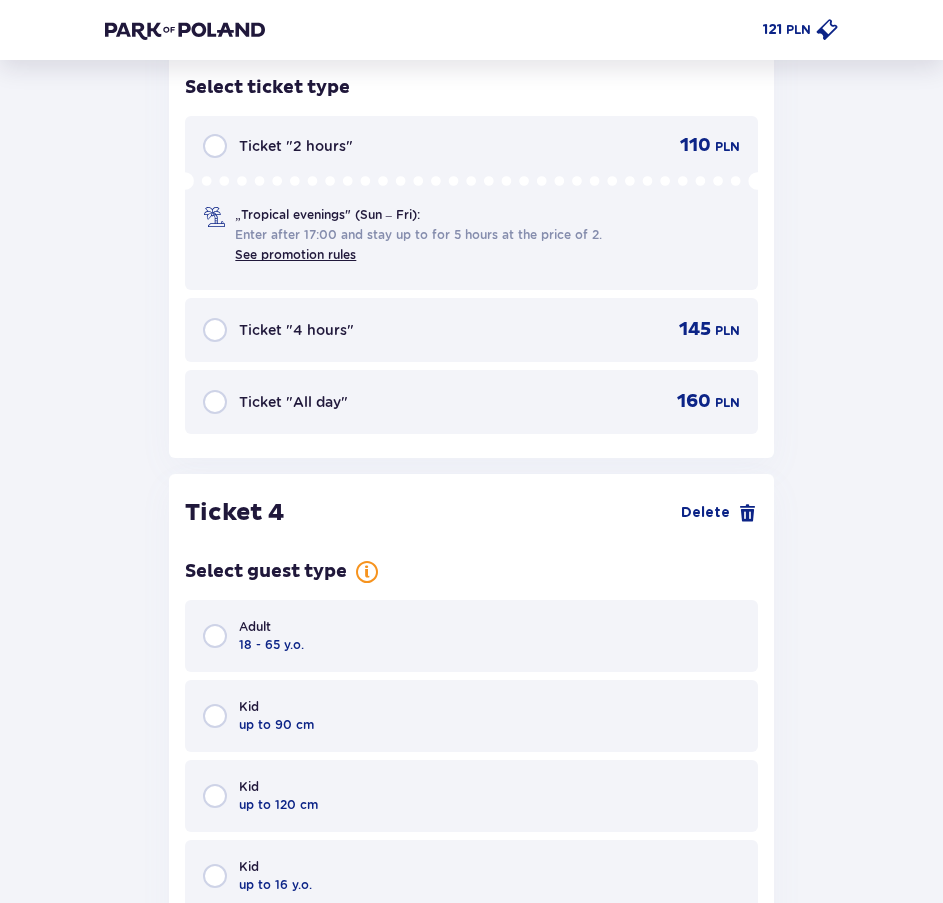 click on "Ticket "4 hours" 145 PLN" at bounding box center [471, 330] 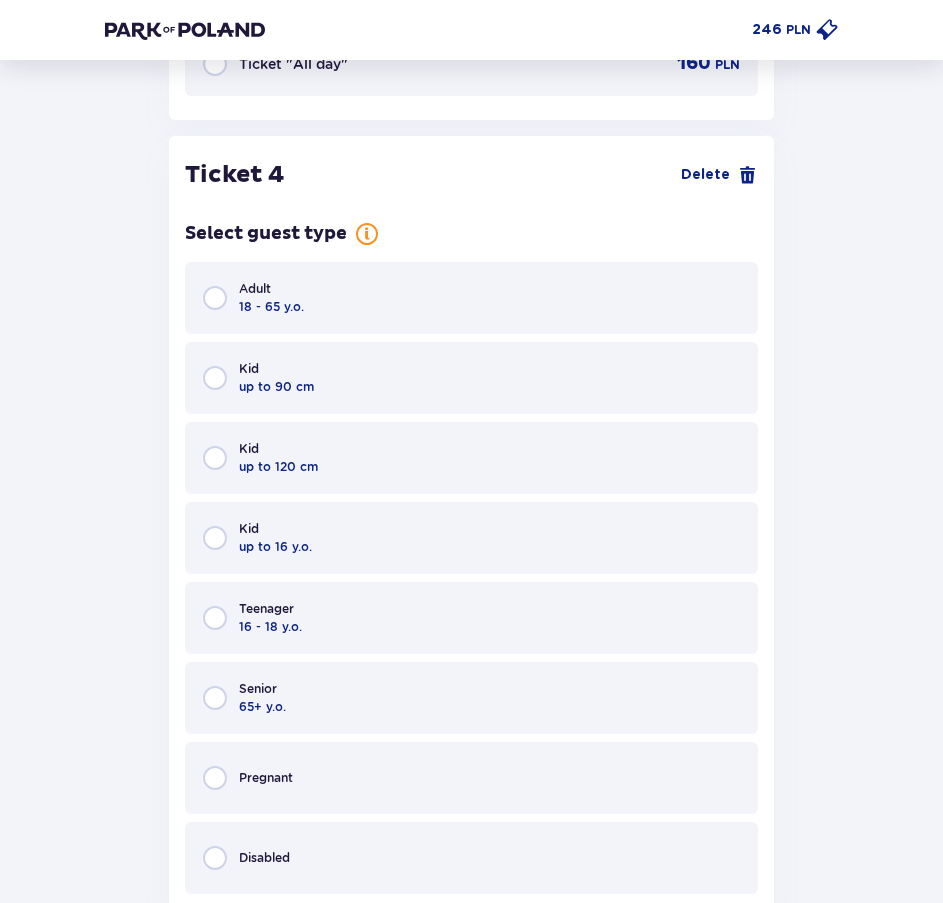 scroll, scrollTop: 5294, scrollLeft: 0, axis: vertical 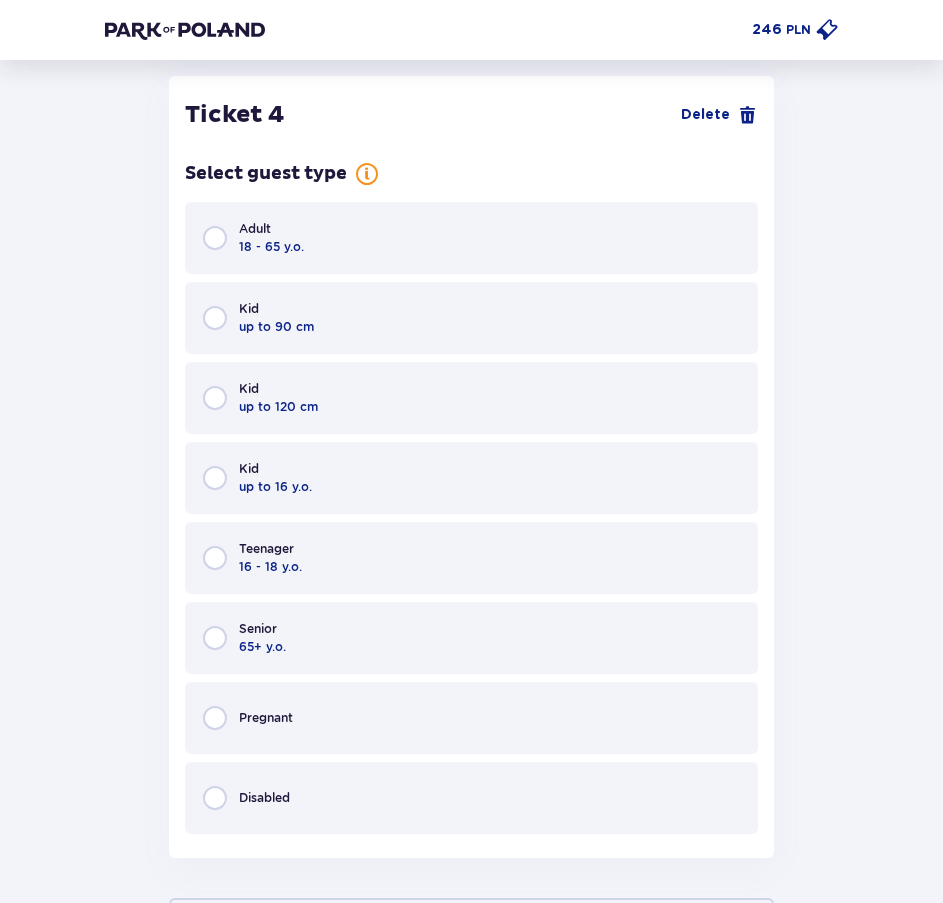 click on "Disabled" at bounding box center (471, 798) 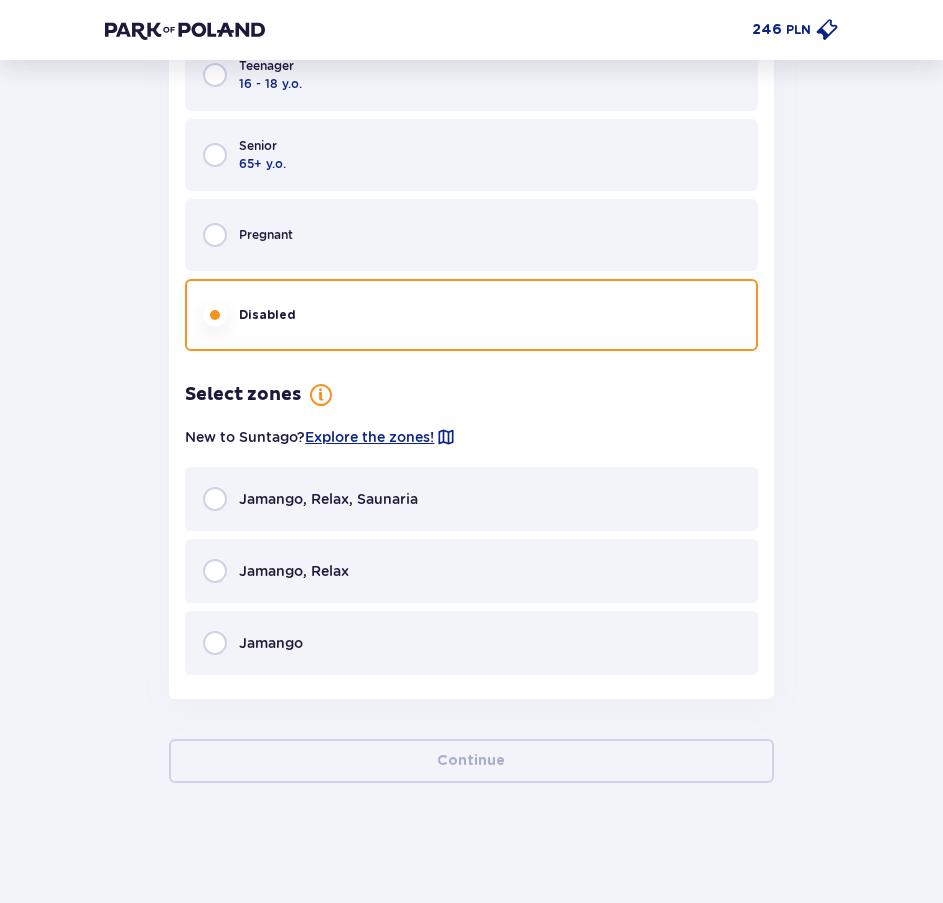 click on "Jamango" at bounding box center (471, 643) 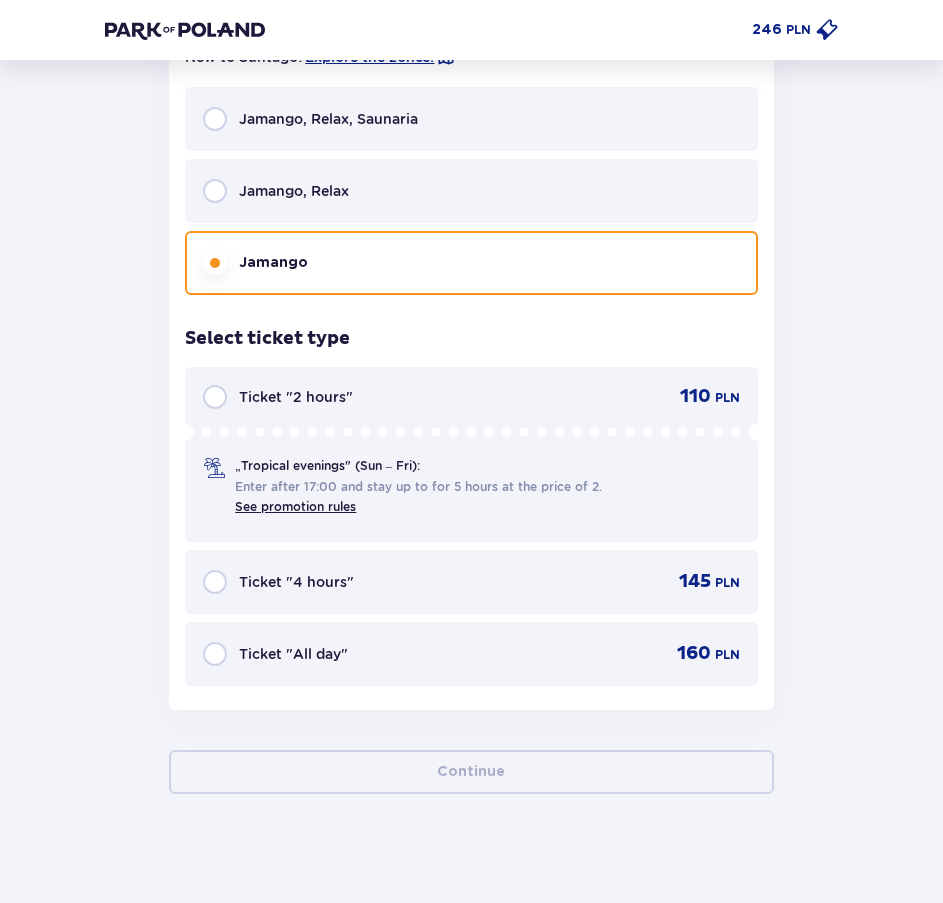 scroll, scrollTop: 6168, scrollLeft: 0, axis: vertical 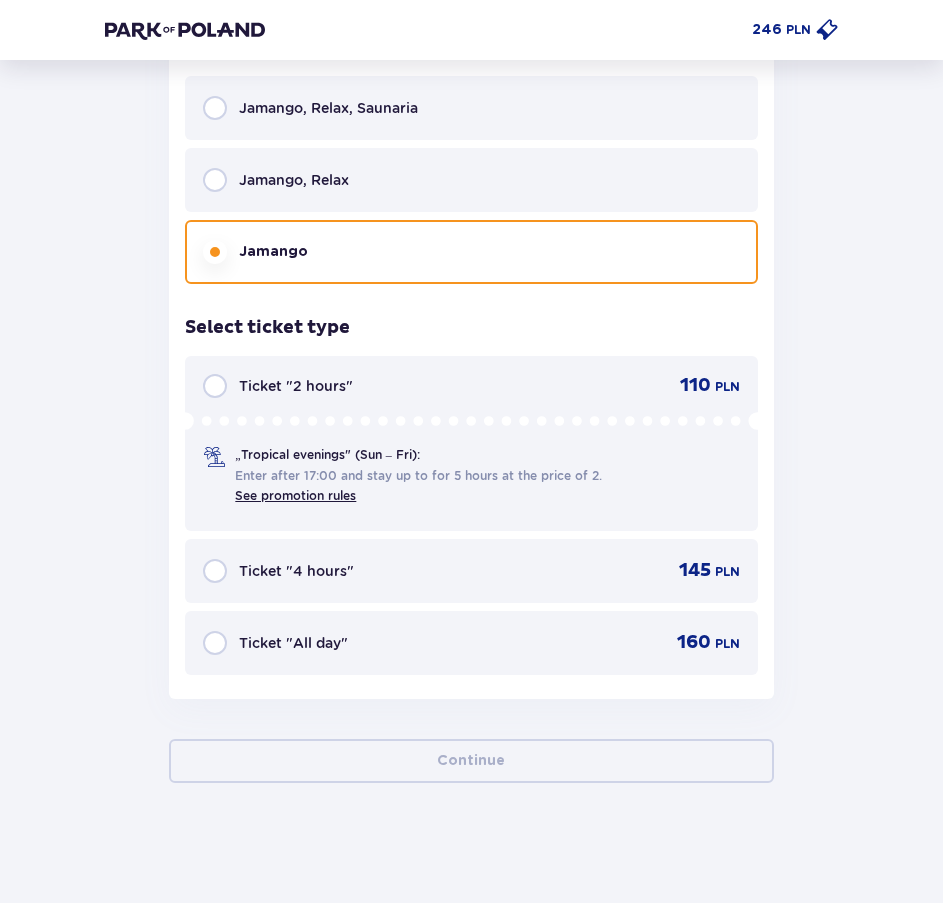 click on "Ticket "4 hours"" at bounding box center [296, 571] 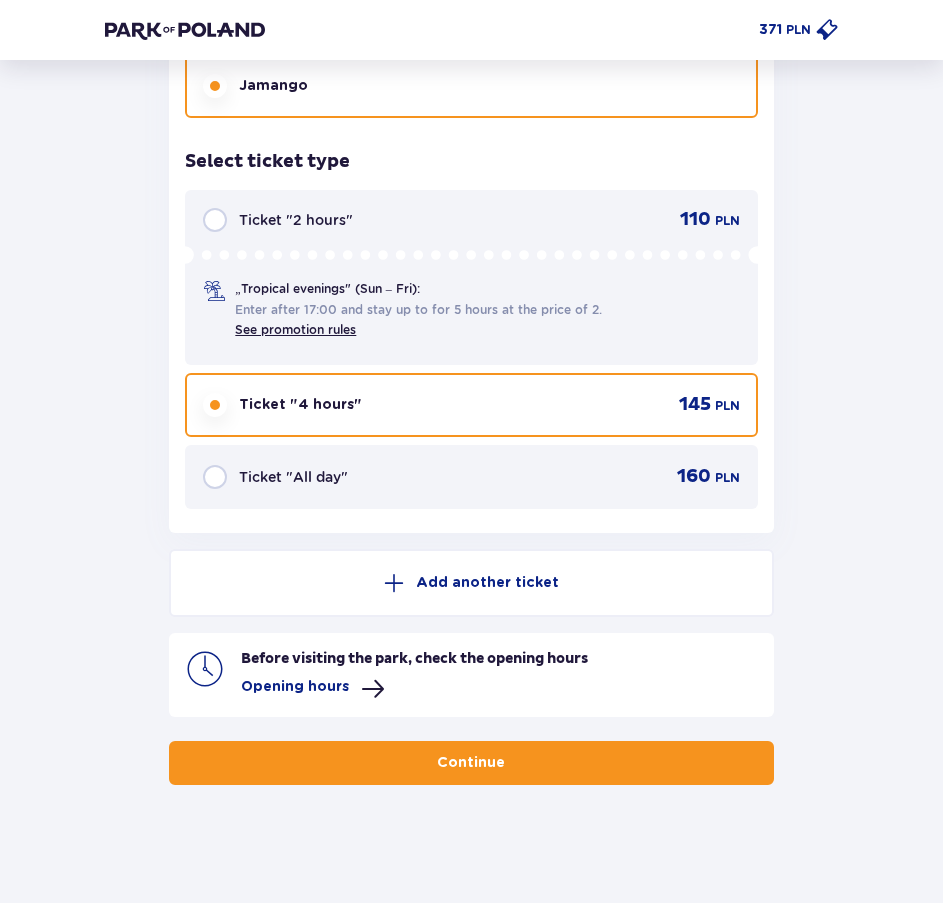 scroll, scrollTop: 6336, scrollLeft: 0, axis: vertical 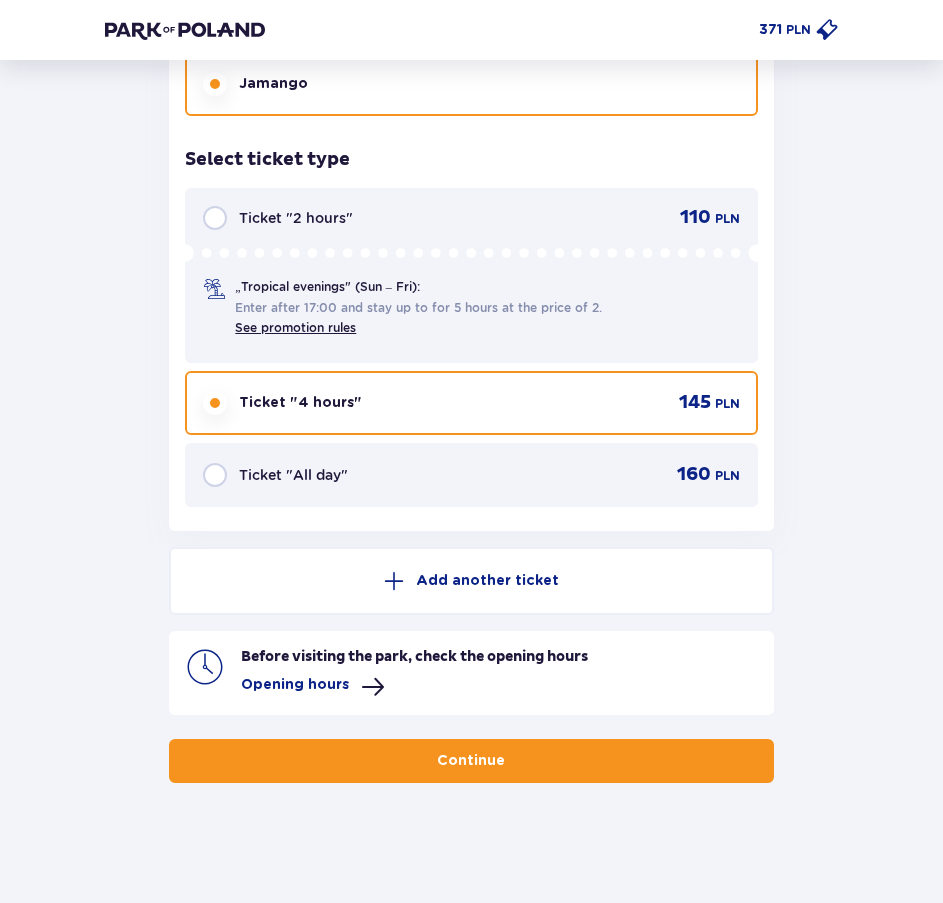 click on "Continue" at bounding box center [471, 761] 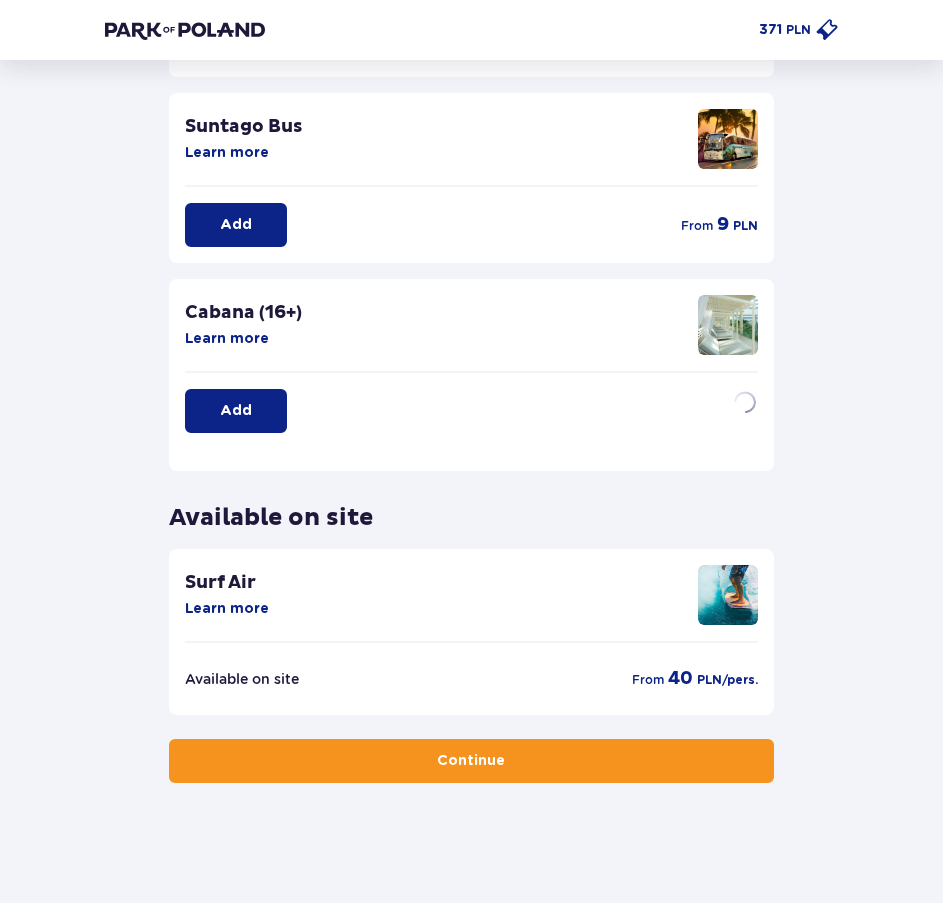 scroll, scrollTop: 0, scrollLeft: 0, axis: both 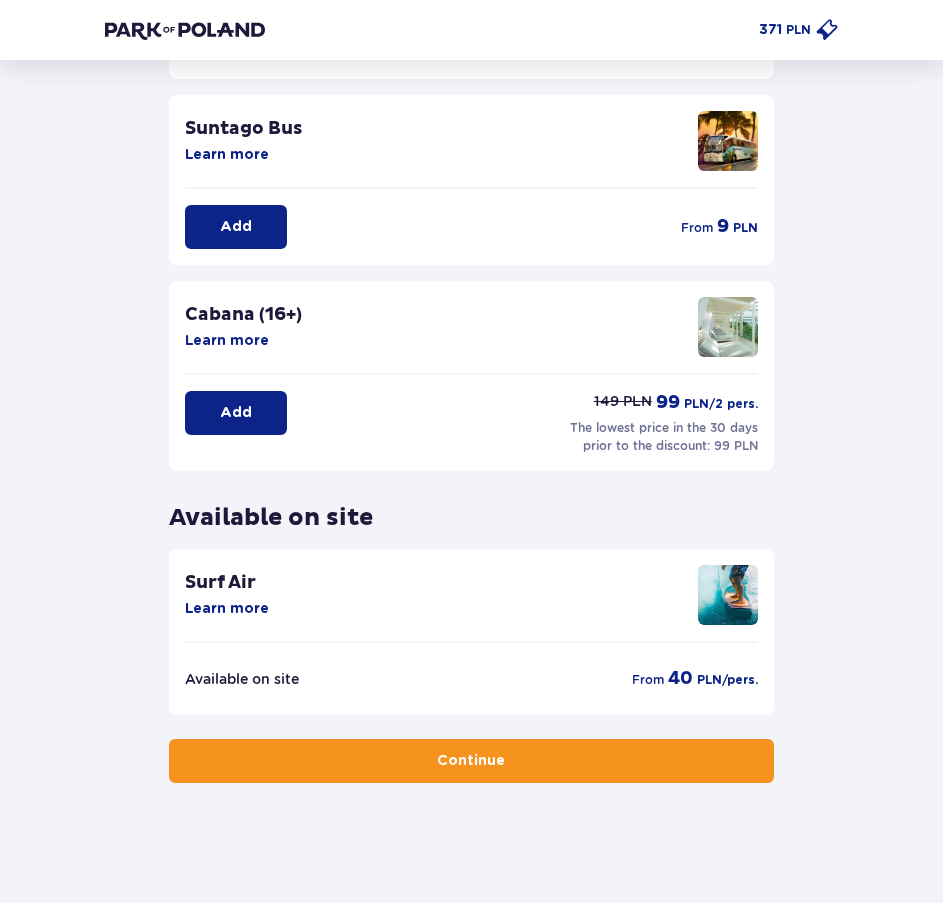 click on "Continue" at bounding box center [471, 761] 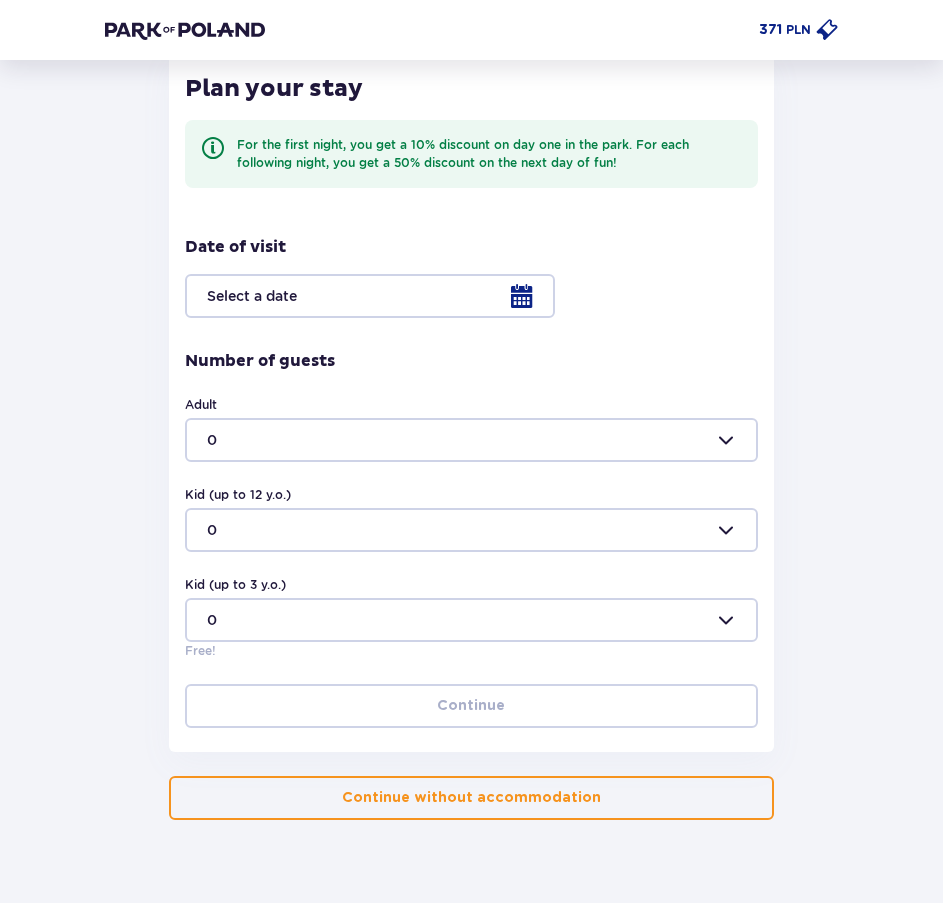 scroll, scrollTop: 431, scrollLeft: 0, axis: vertical 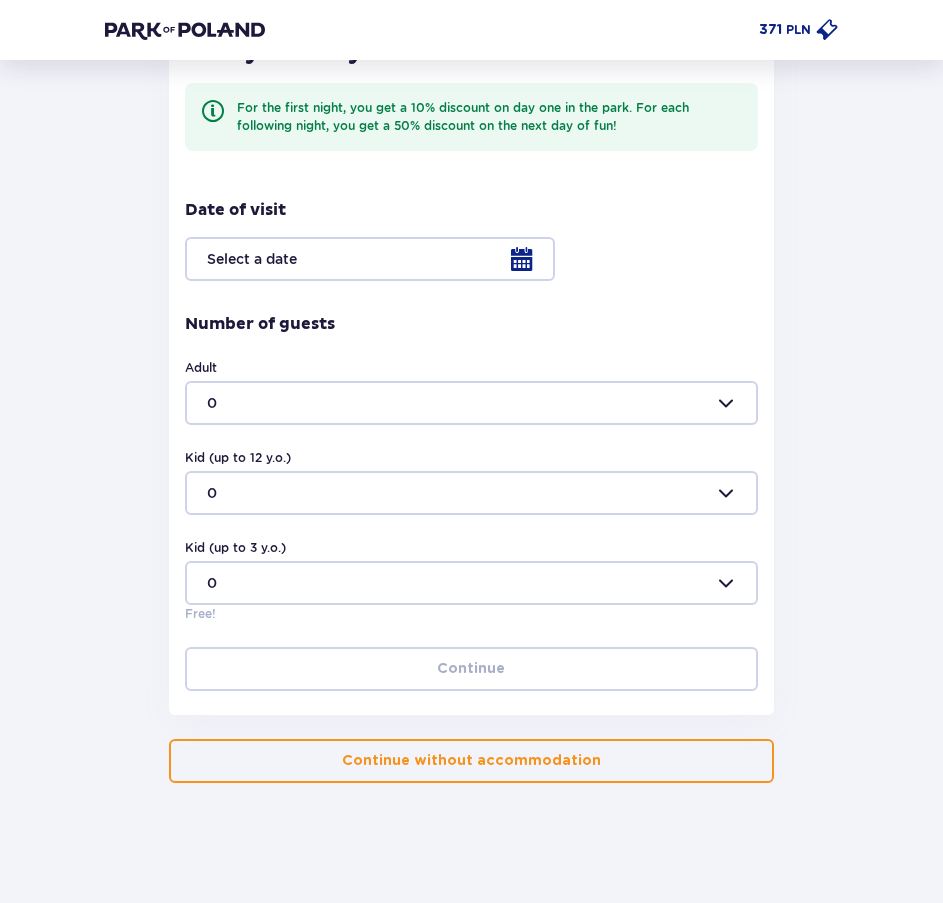 click on "Continue without accommodation" at bounding box center (471, 761) 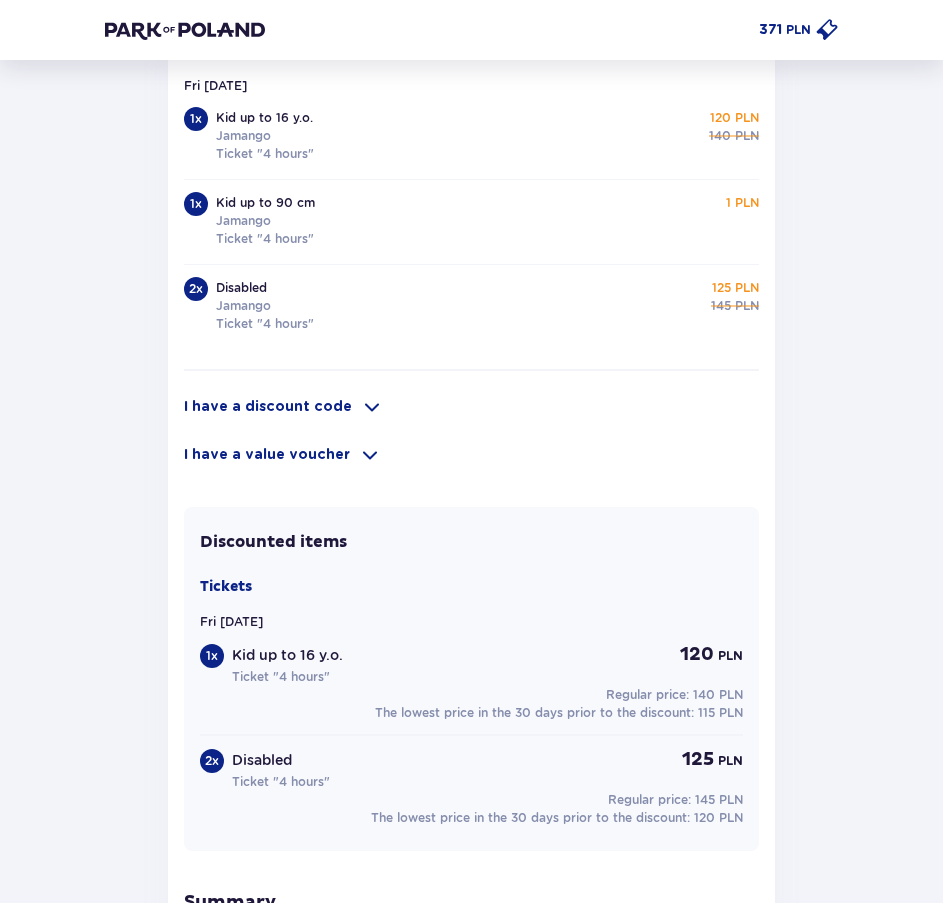 scroll, scrollTop: 1300, scrollLeft: 0, axis: vertical 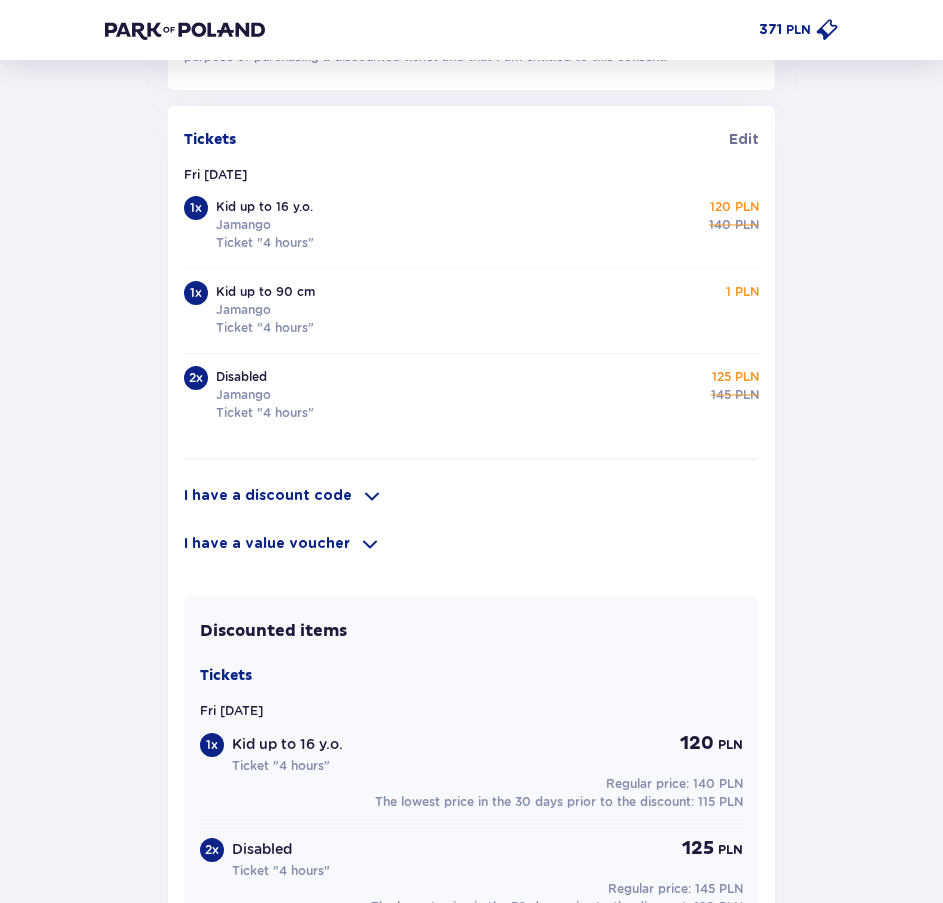 click on "I have a discount code" at bounding box center [268, 496] 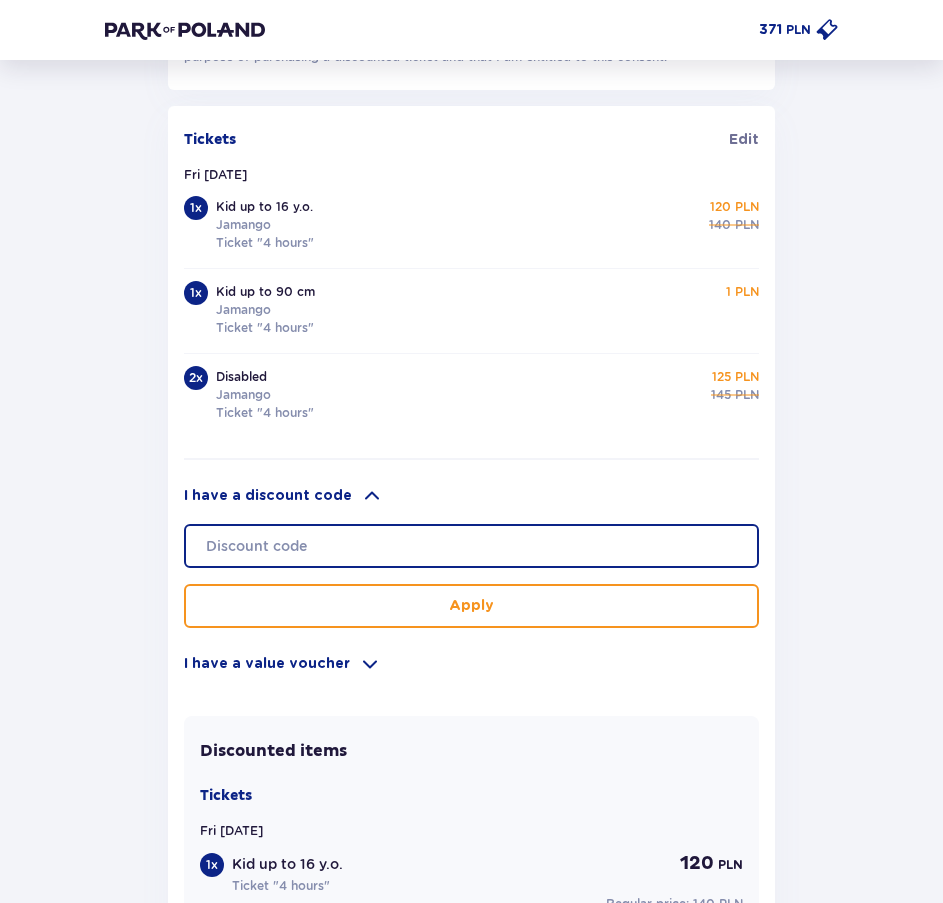 click at bounding box center [471, 546] 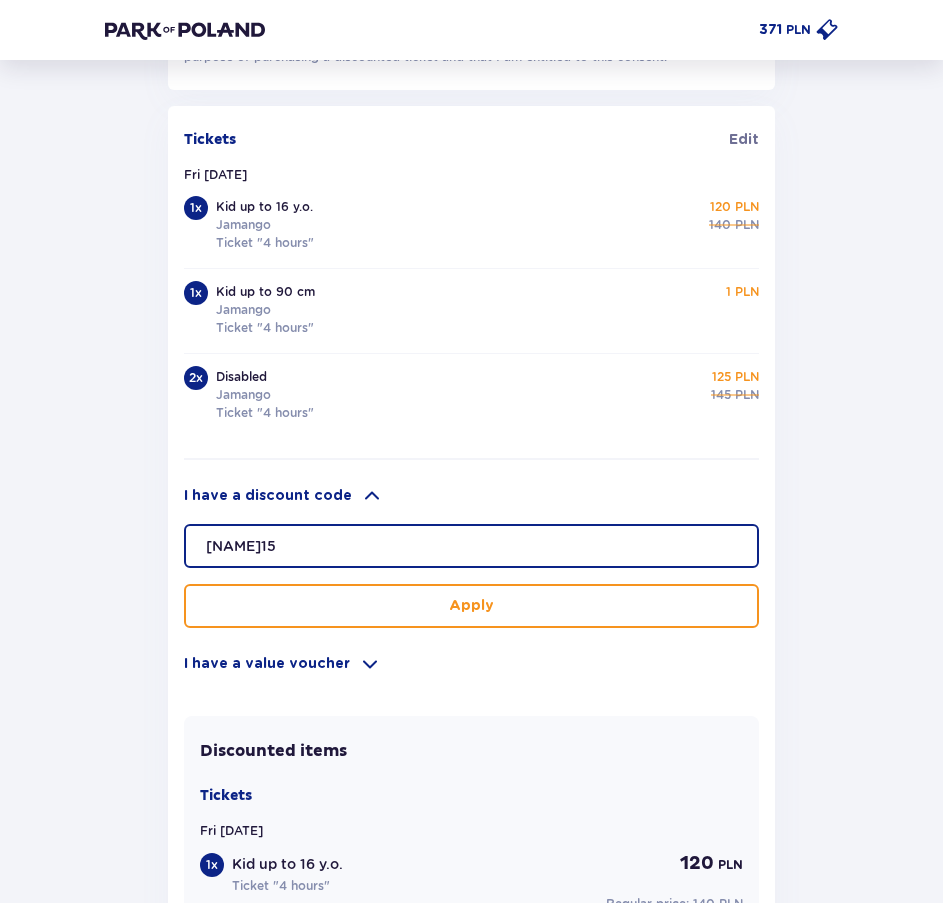 type on "[NAME]15" 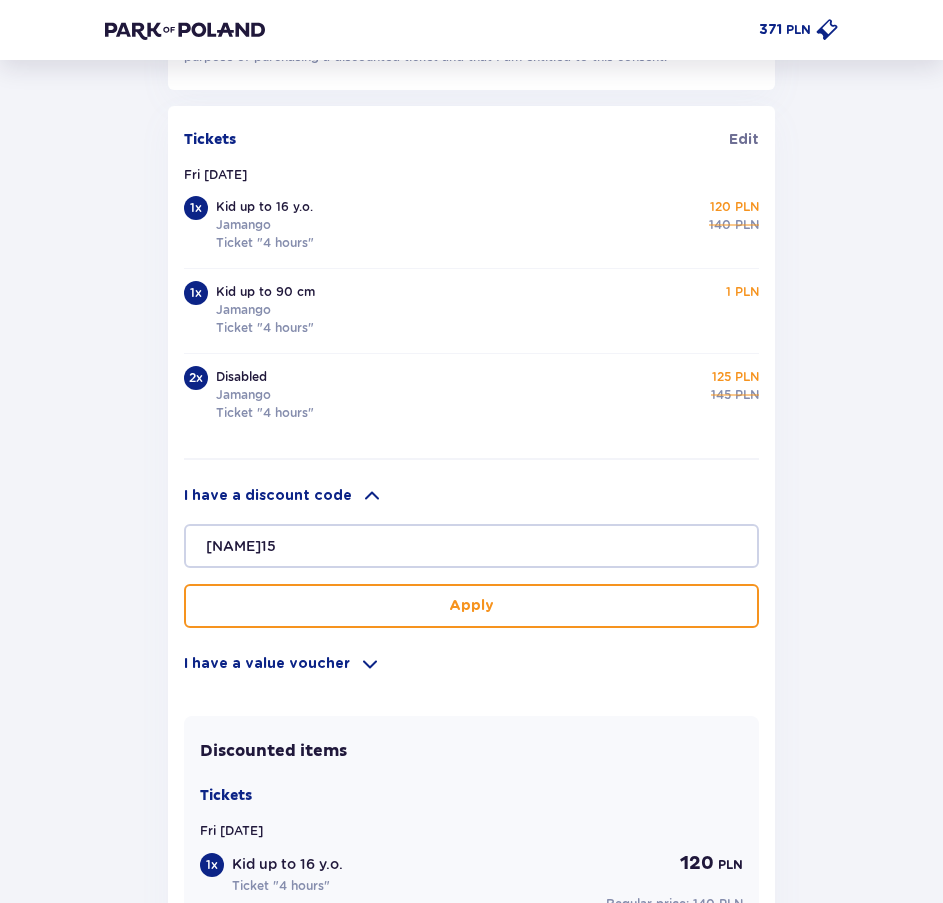 click on "Apply" at bounding box center (471, 606) 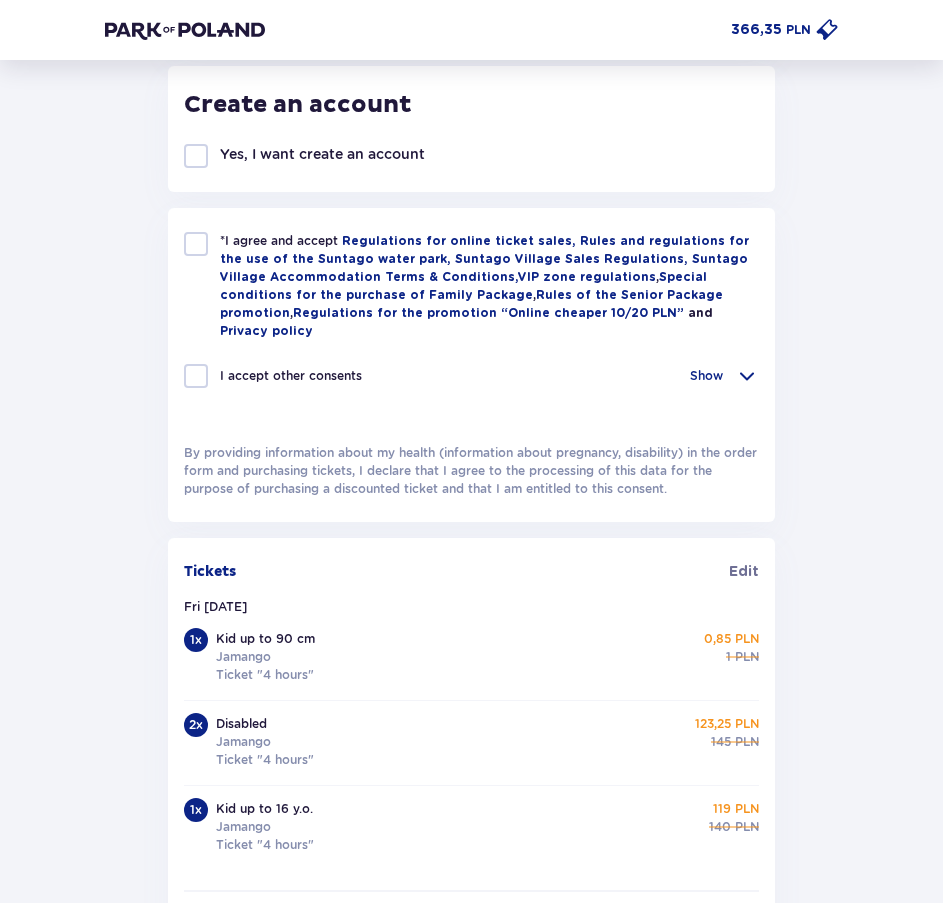 scroll, scrollTop: 800, scrollLeft: 0, axis: vertical 